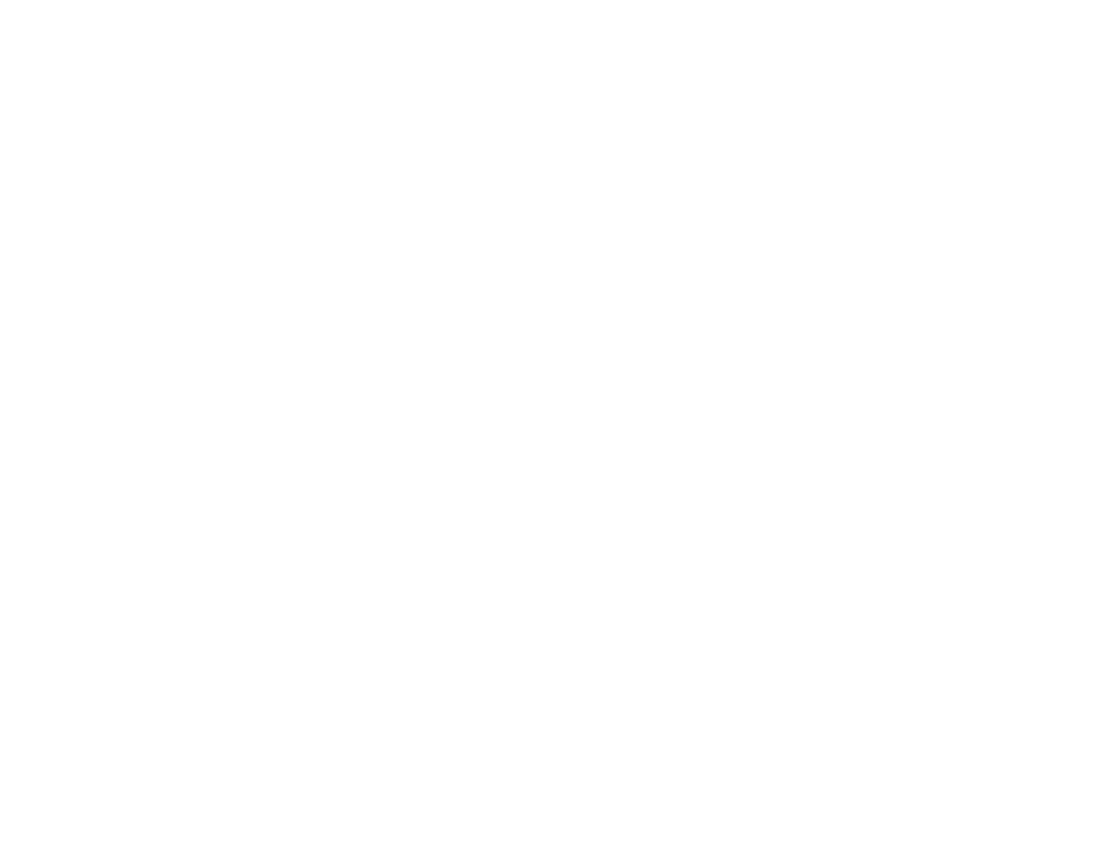 scroll, scrollTop: 0, scrollLeft: 0, axis: both 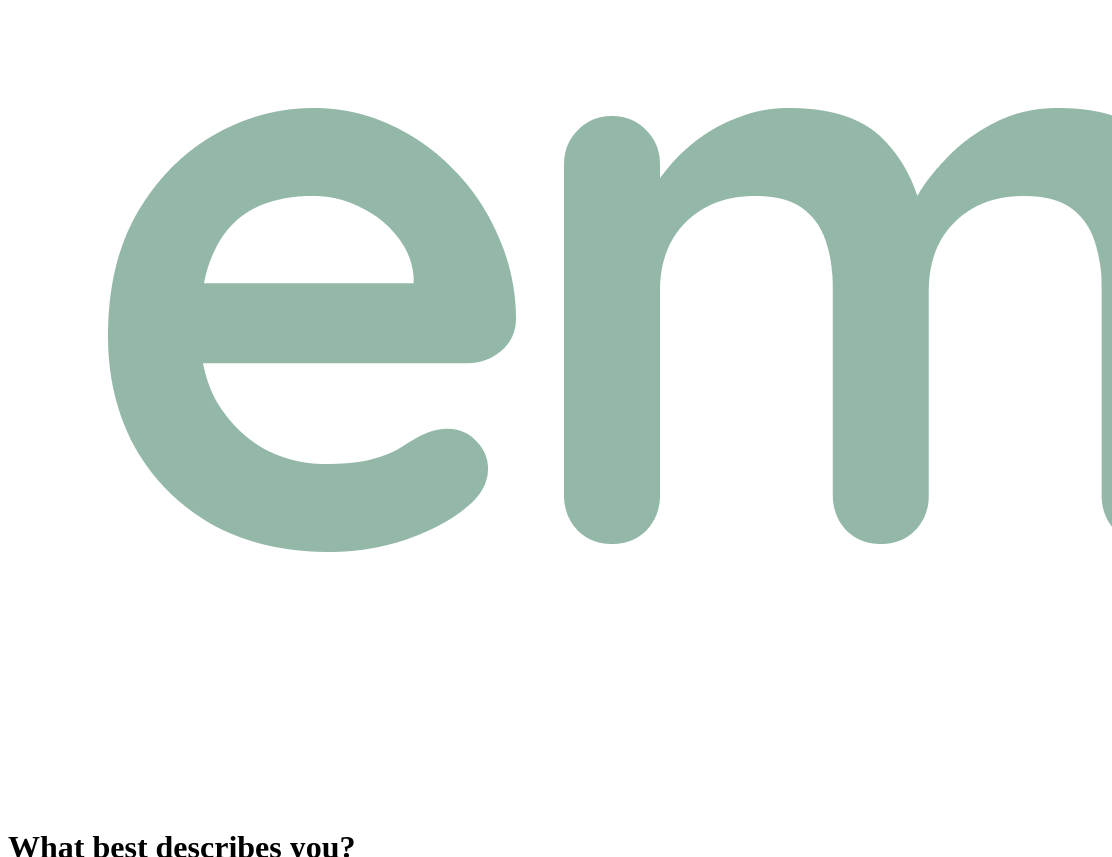 click on "Individual" at bounding box center (44, 932) 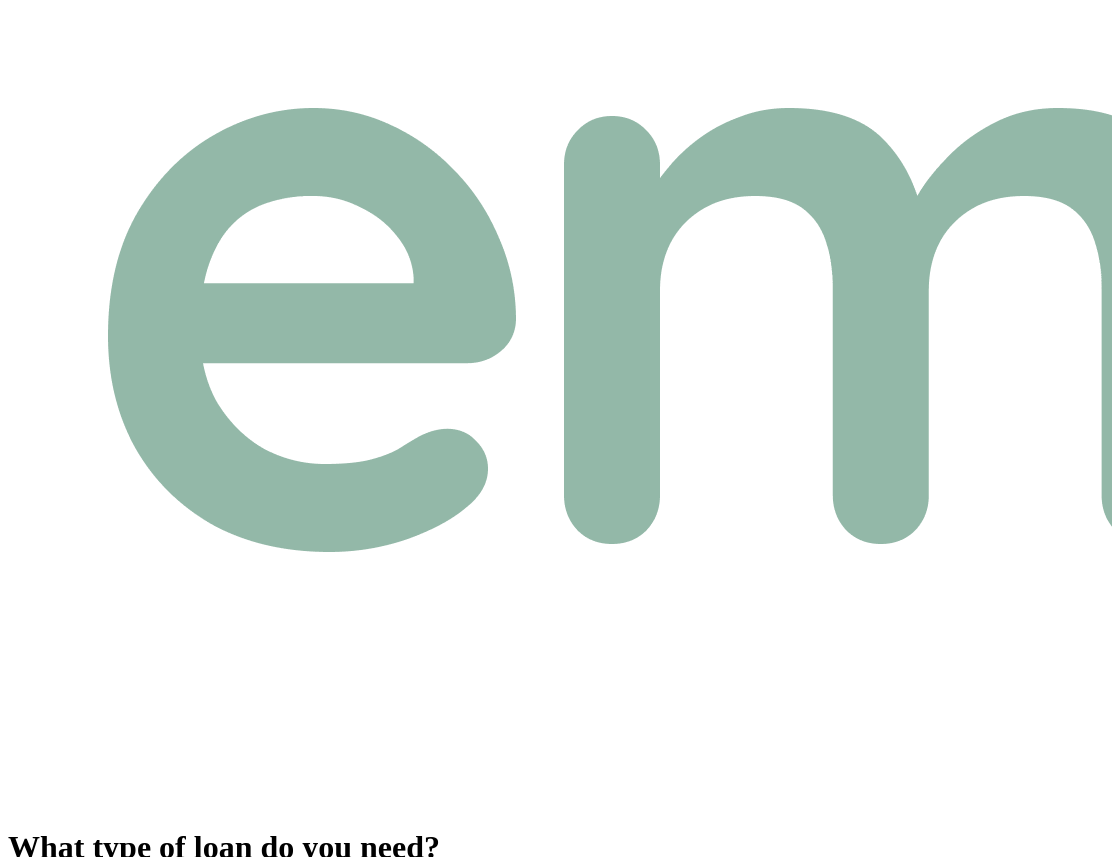 click on "Motor vehicle finance" at bounding box center (79, 953) 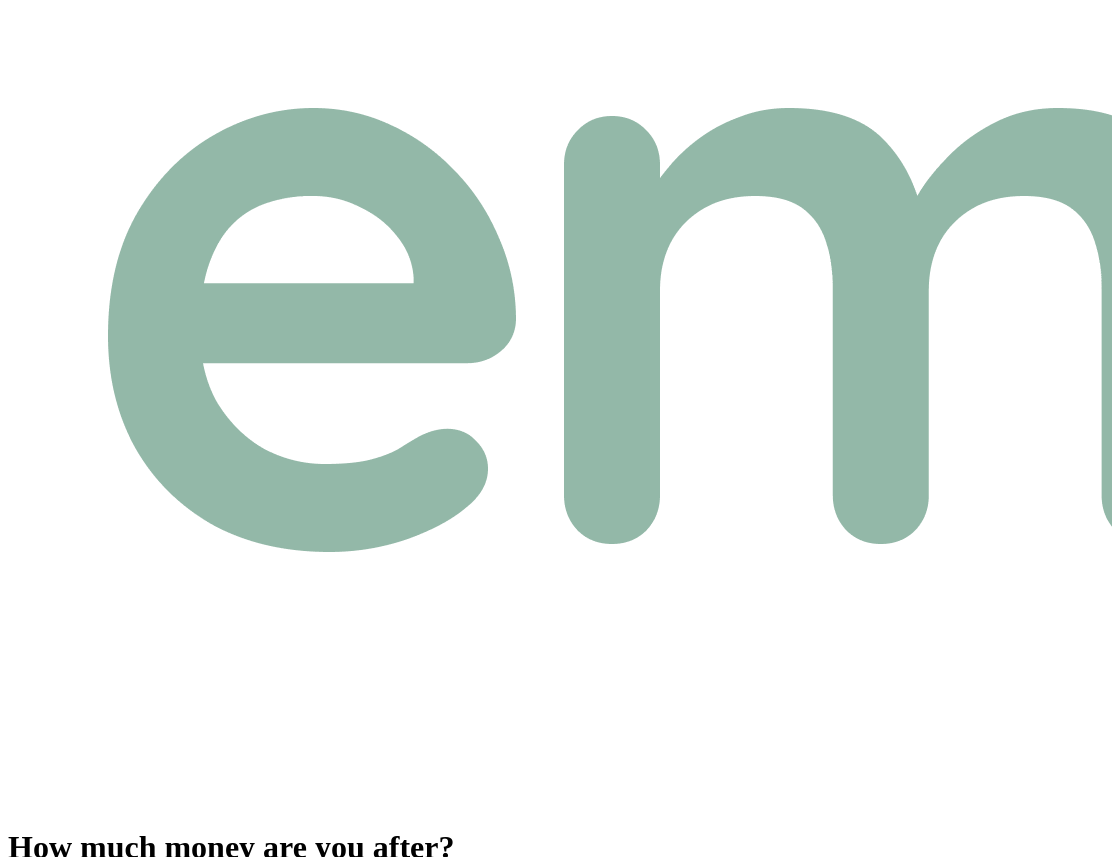 click at bounding box center (96, 932) 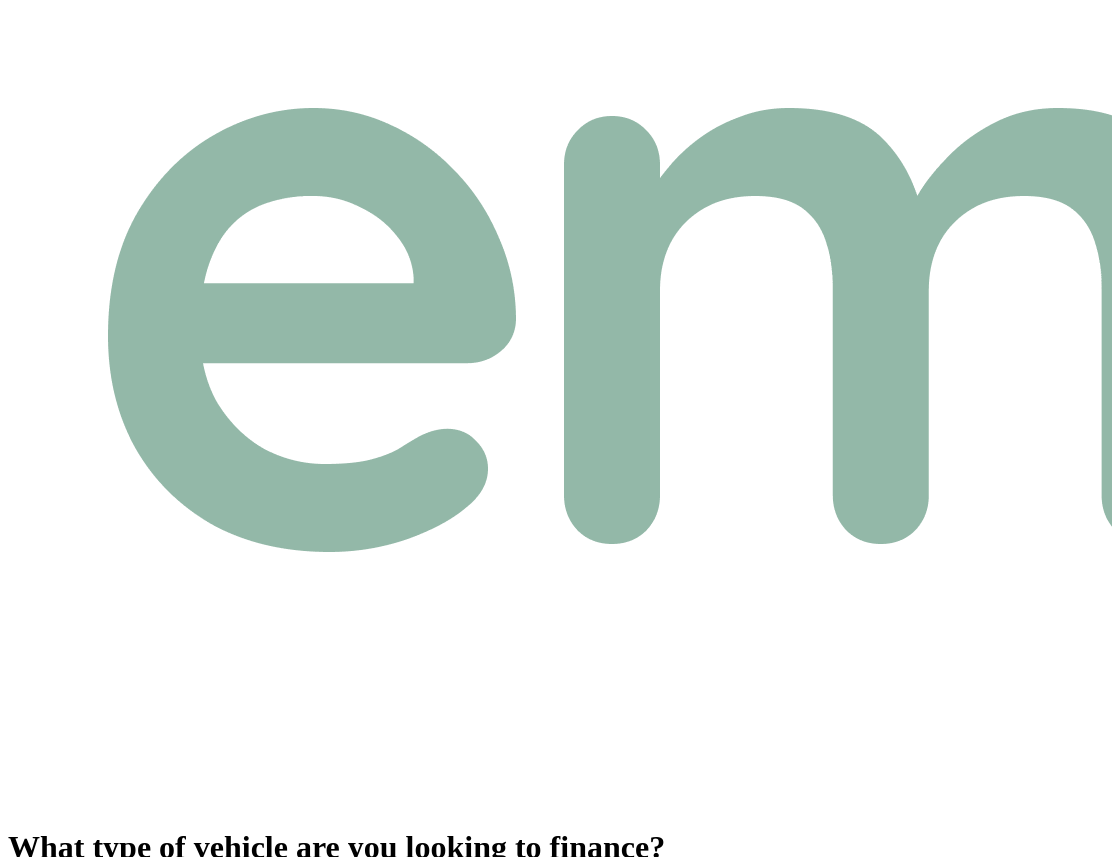 click on "Passenger Car" at bounding box center (60, 898) 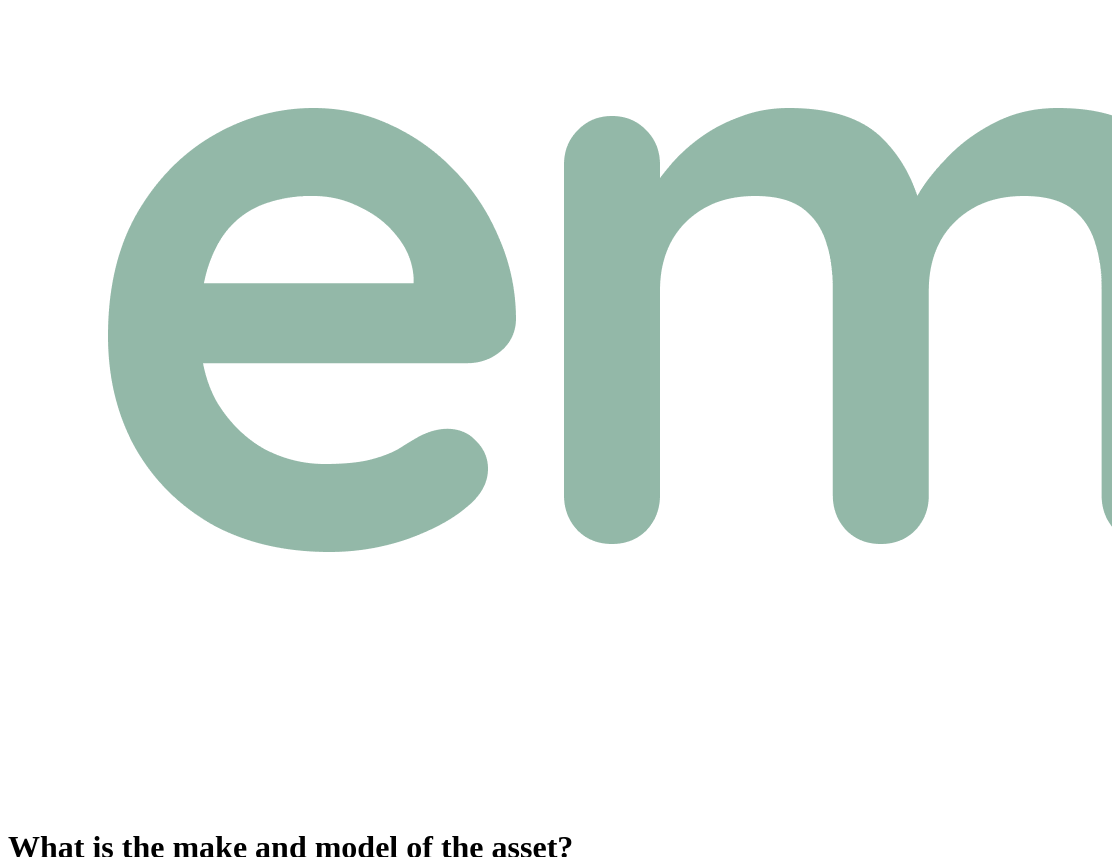 click on "Make" at bounding box center [132, 898] 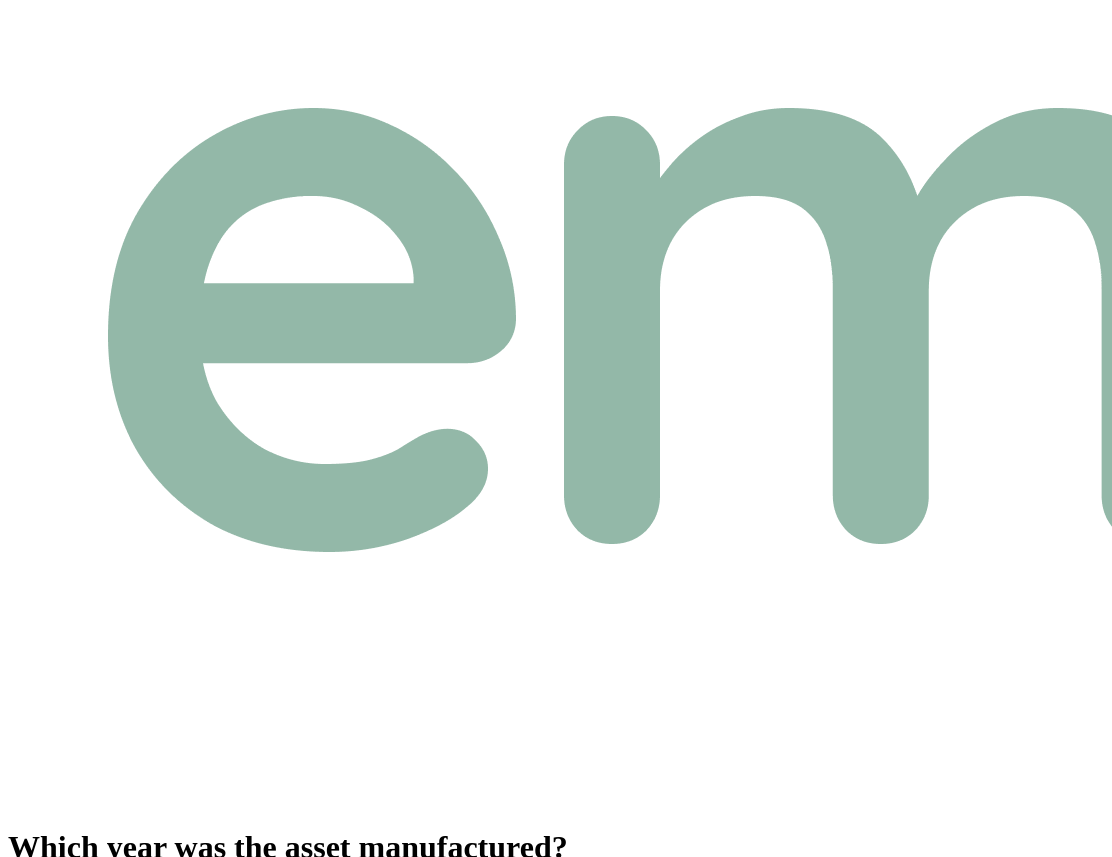 click at bounding box center (96, 898) 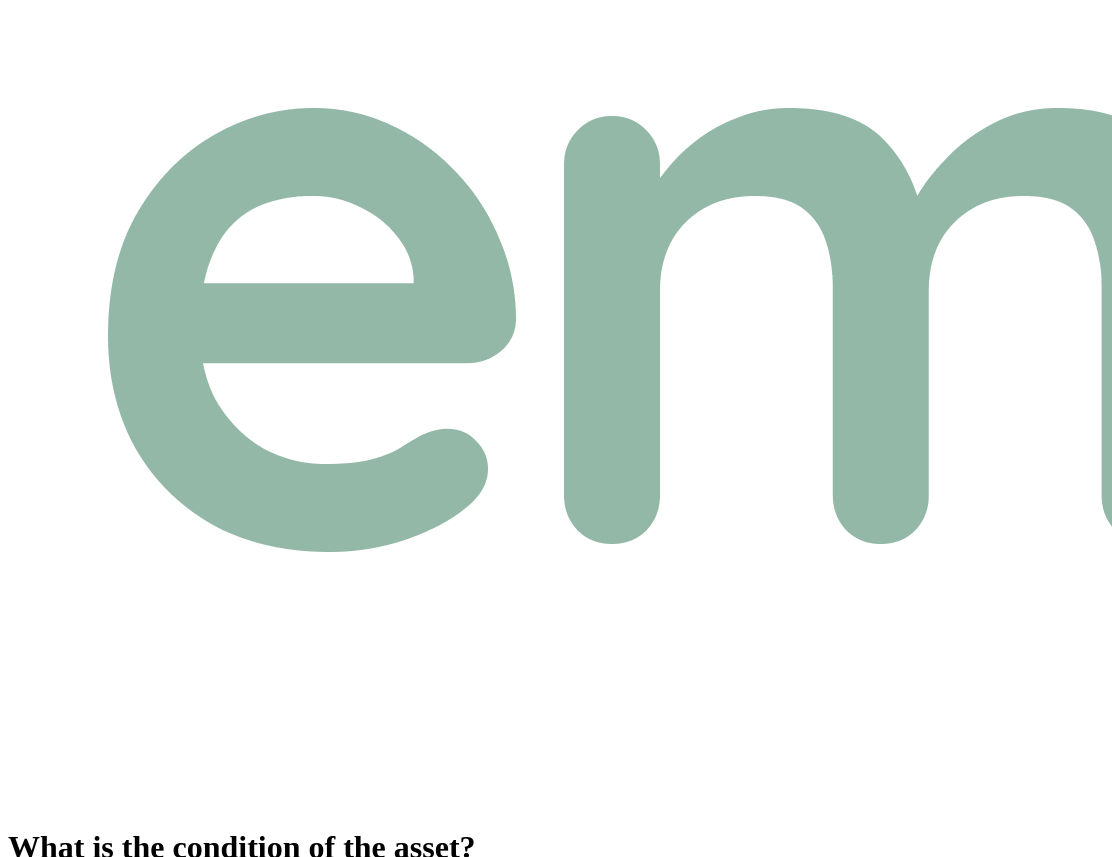 click on "New Or Demo" at bounding box center [58, 898] 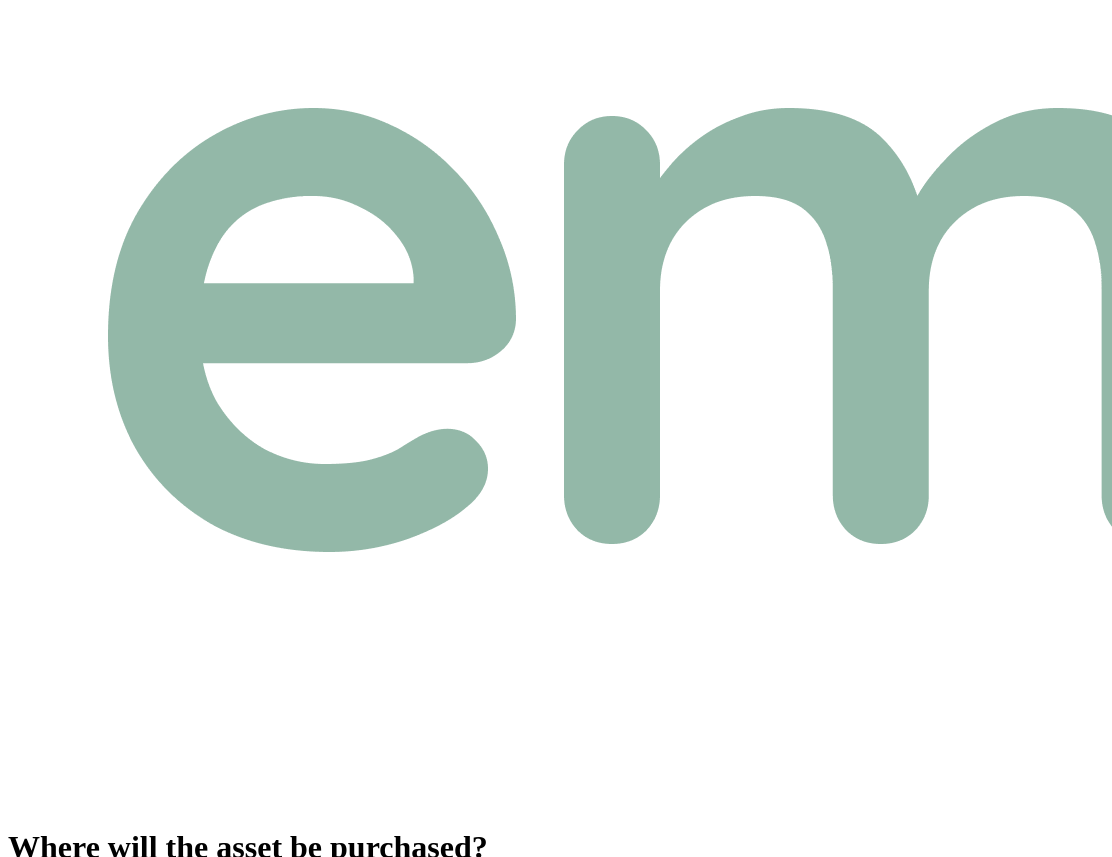 click on "Dealer" at bounding box center (35, 898) 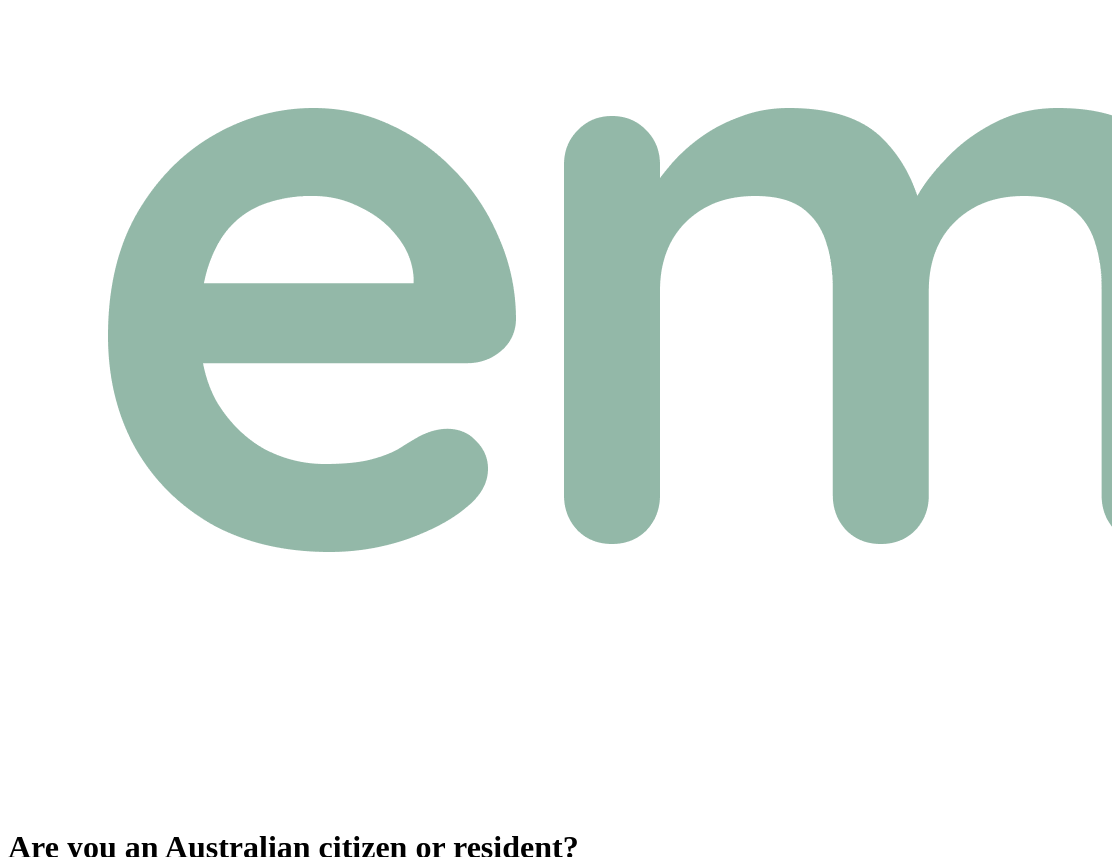 click on "Australian Citizen" at bounding box center [68, 898] 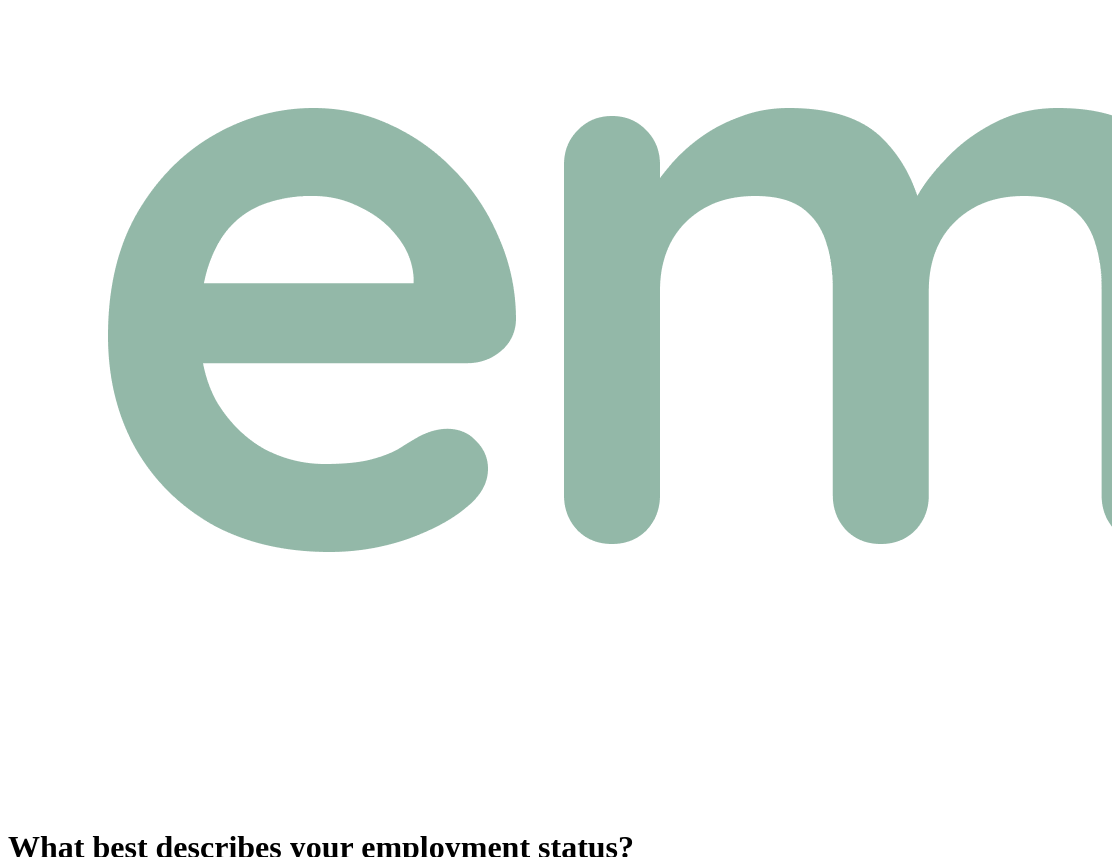 click on "Full Time" at bounding box center (43, 898) 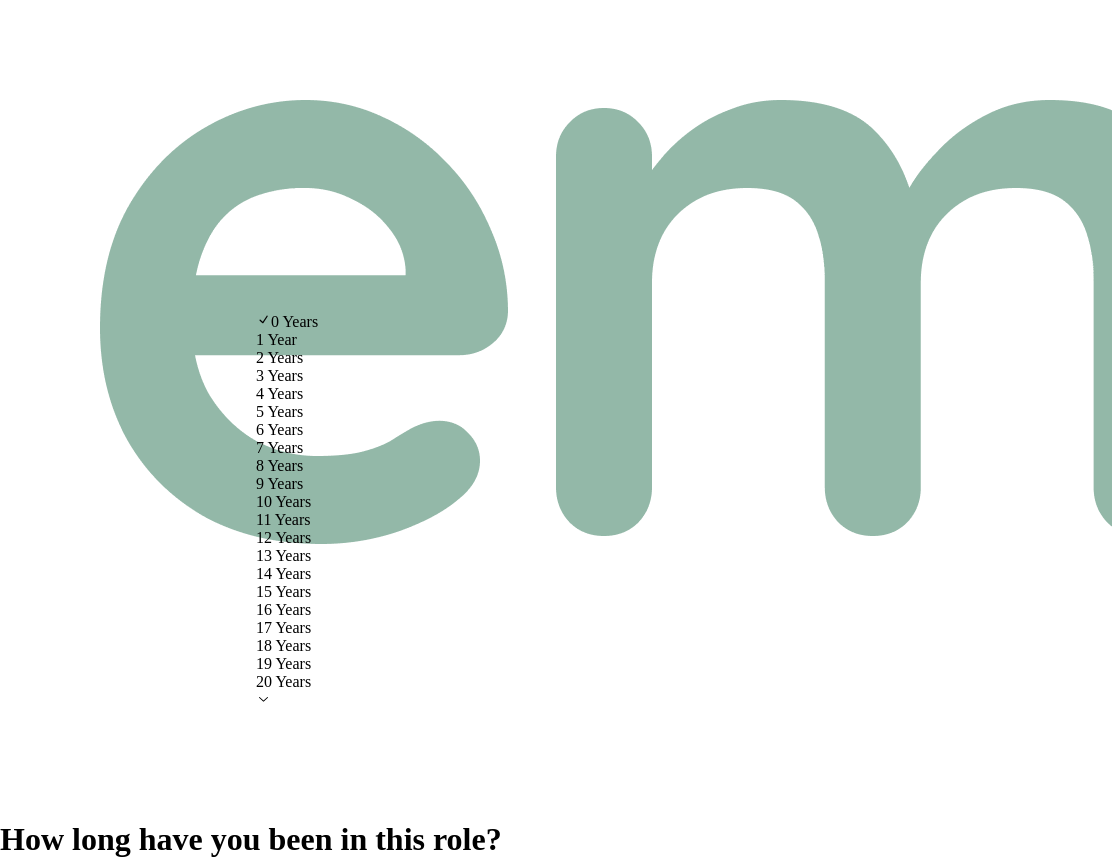 click on "How long have you been in this role? Please select the option that best describes your time in your current role. 0 Years 0 Years 1 Year 2 Years 3 Years 4 Years 5 Years 6 Years 7 Years 8 Years 9 Years 10 Years 11 Years 12 Years 13 Years 14 Years 15 Years 16 Years 17 Years 18 Years 19 Years 20 Years 0 Months 0 Months 1 Month 2 Months 3 Months 4 Months 5 Months 6 Months 7 Months 8 Months 9 Months 10 Months 11 Months Back Next
0 Years 1 Year 2 Years 3 Years 4 Years 5 Years 6 Years 7 Years 8 Years 9 Years 10 Years 11 Years 12 Years 13 Years 14 Years 15 Years 16 Years 17 Years 18 Years 19 Years 20 Years" at bounding box center [556, 487] 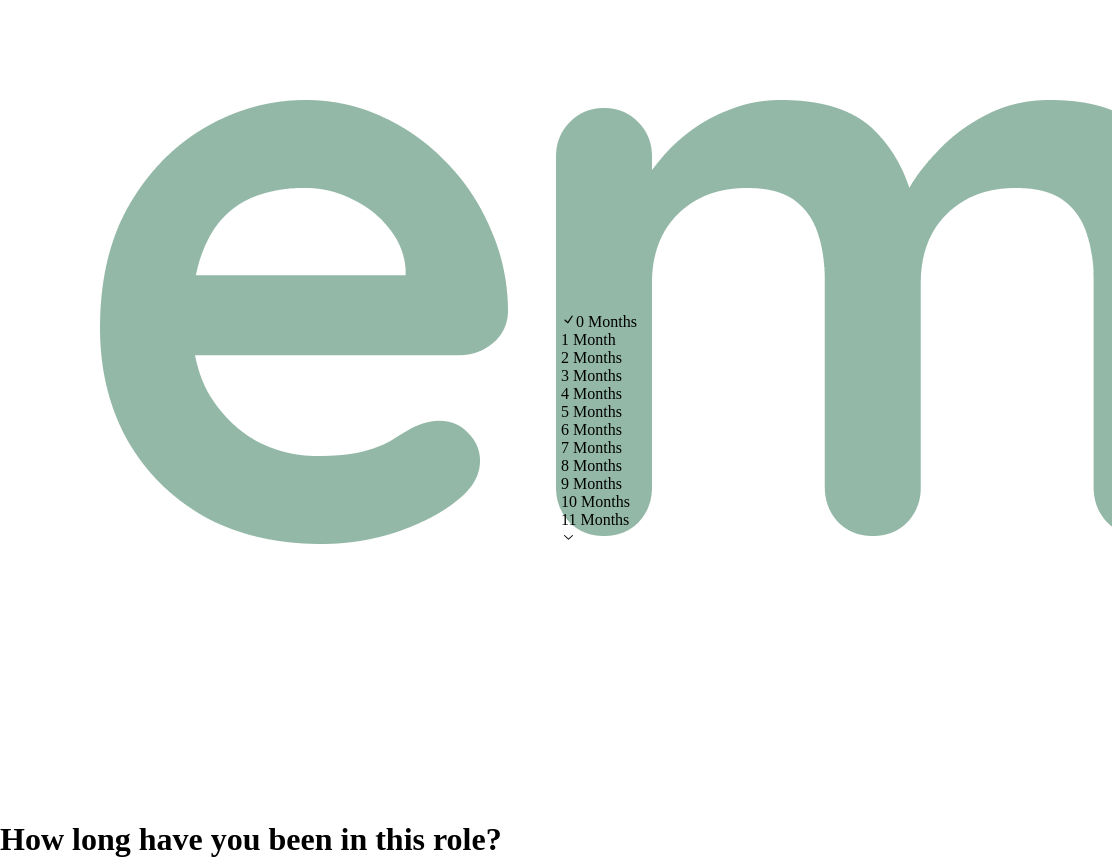 click on "How long have you been in this role? Please select the option that best describes your time in your current role. 2 Years 0 Years 1 Year 2 Years 3 Years 4 Years 5 Years 6 Years 7 Years 8 Years 9 Years 10 Years 11 Years 12 Years 13 Years 14 Years 15 Years 16 Years 17 Years 18 Years 19 Years 20 Years 0 Months 0 Months 1 Month 2 Months 3 Months 4 Months 5 Months 6 Months 7 Months 8 Months 9 Months 10 Months 11 Months Back Next
0 Months 1 Month 2 Months 3 Months 4 Months 5 Months 6 Months 7 Months 8 Months 9 Months 10 Months 11 Months" at bounding box center [556, 487] 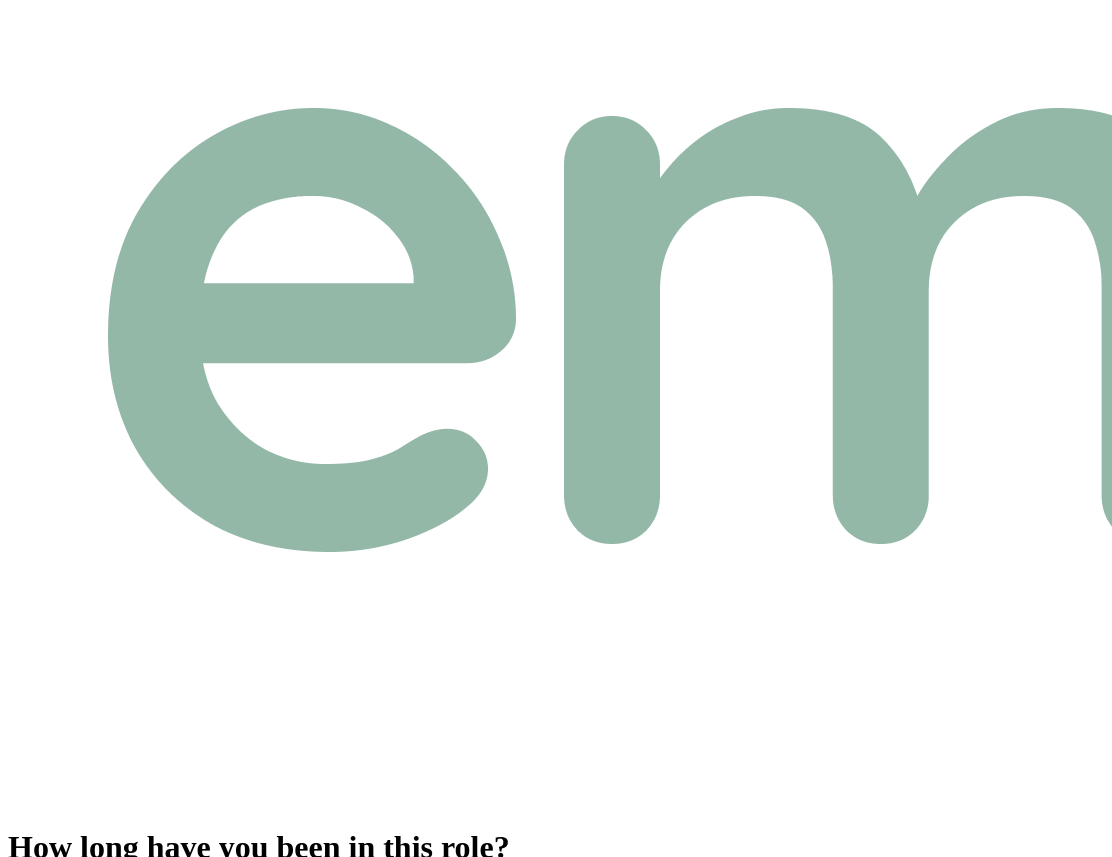click on "Next" at bounding box center (75, 956) 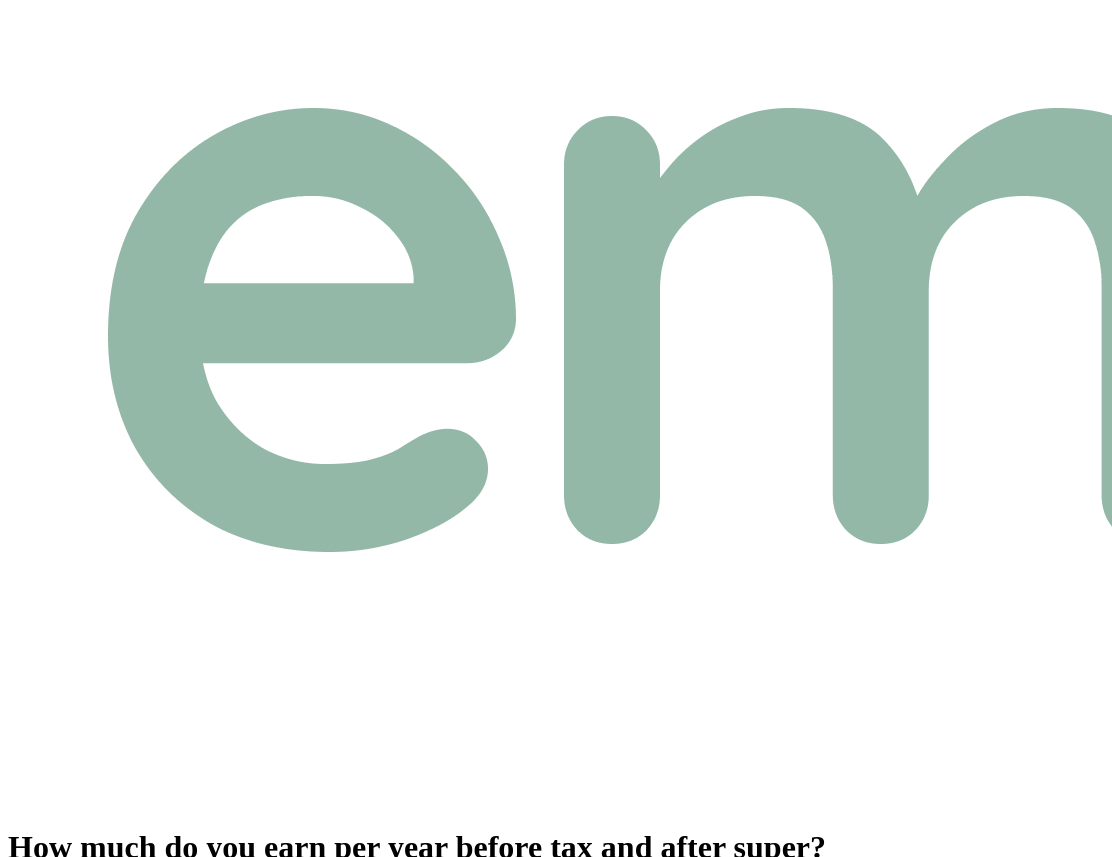 click at bounding box center (96, 898) 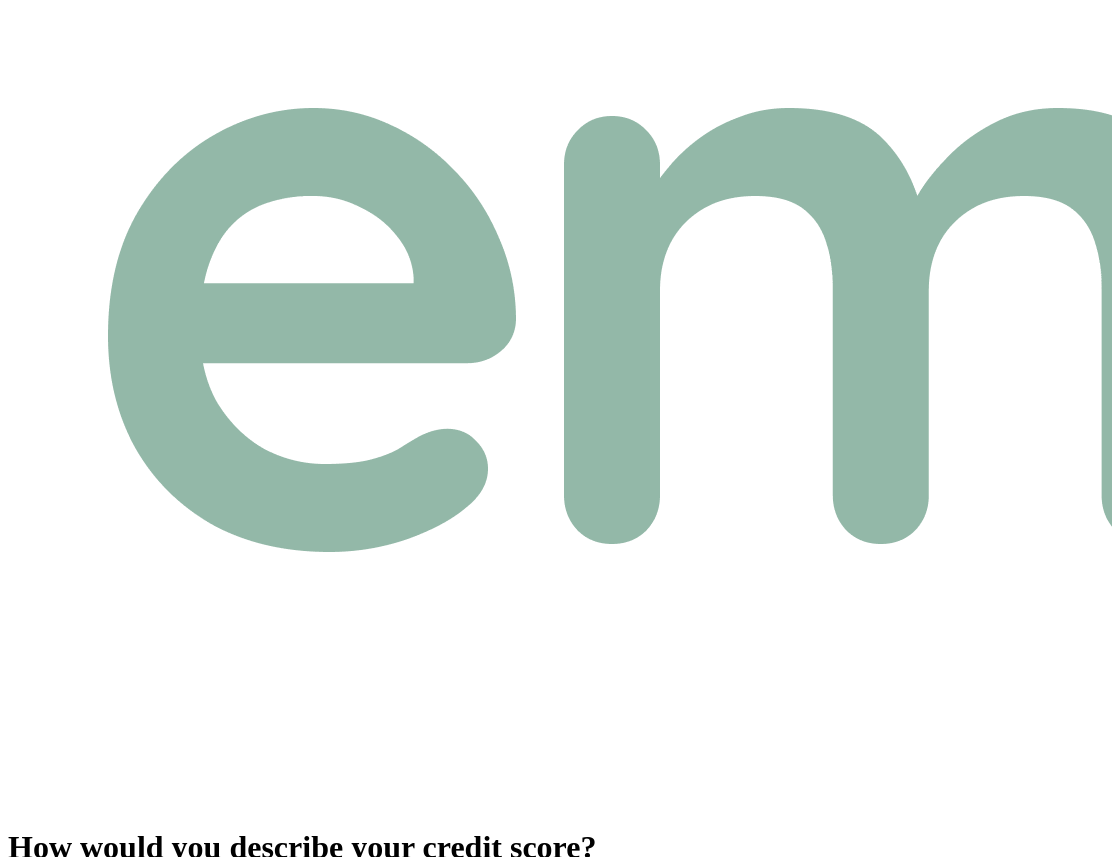 click on "Excellent" at bounding box center [43, 932] 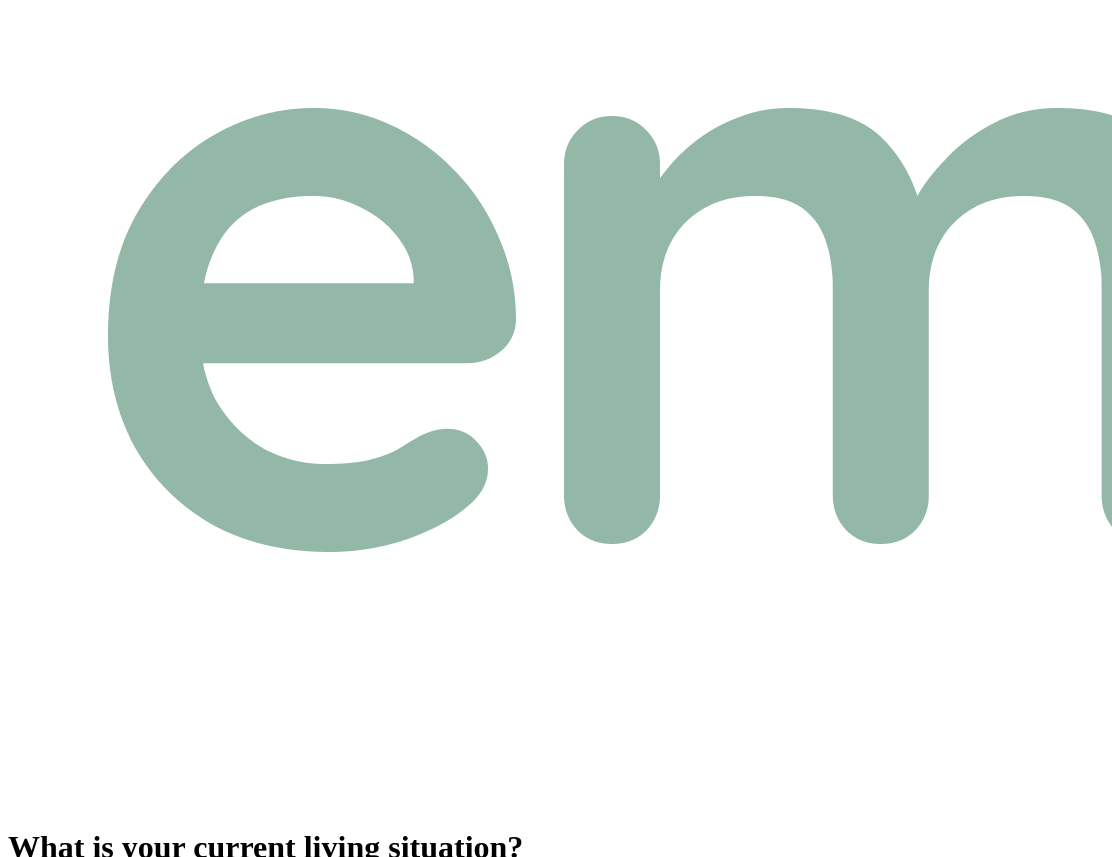 click on "Owner With Mortgage" at bounding box center (81, 898) 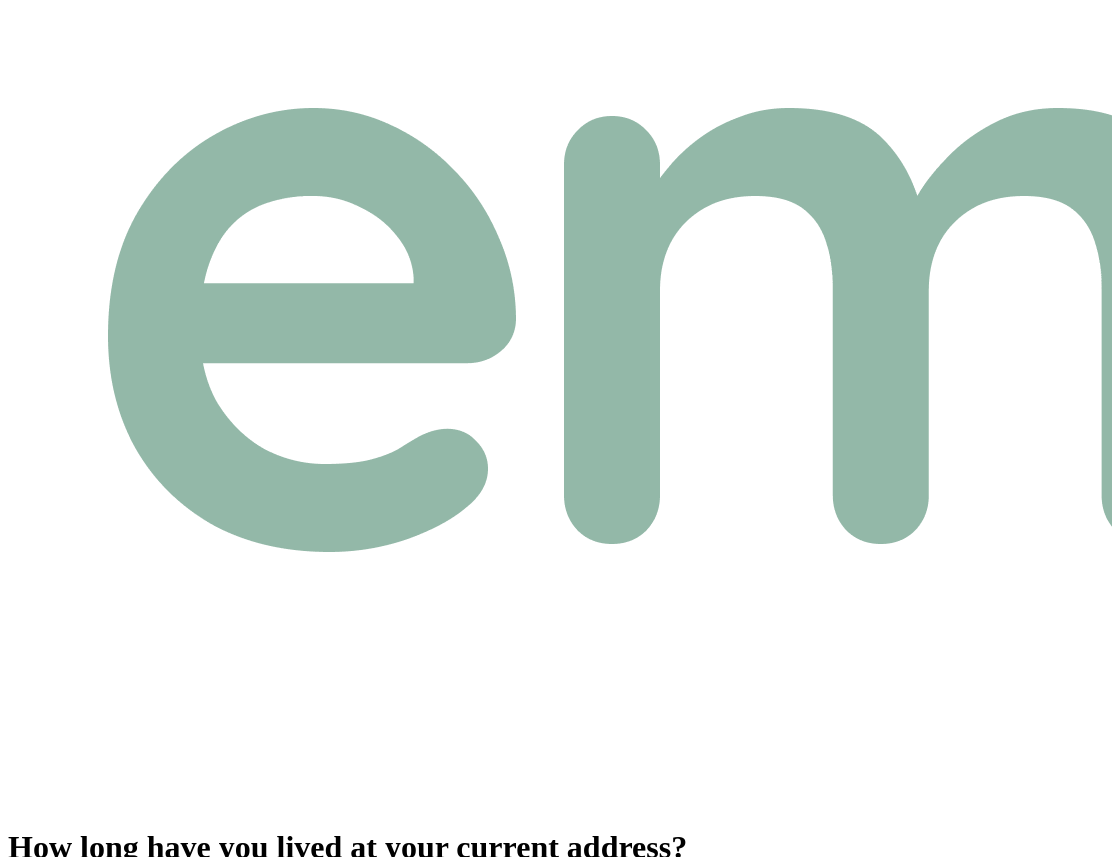 click on "How long have you lived at your current address? 0 Years 0 Years 1 Year 2 Years 3 Years 4 Years 5 Years 6 Years 7 Years 8 Years 9 Years 10 Years 11 Years 12 Years 13 Years 14 Years 15 Years 16 Years 17 Years 18 Years 19 Years 20 Years 0 Months 0 Months 1 Month 2 Months 3 Months 4 Months 5 Months 6 Months 7 Months 8 Months 9 Months 10 Months 11 Months Back Next" at bounding box center [556, 474] 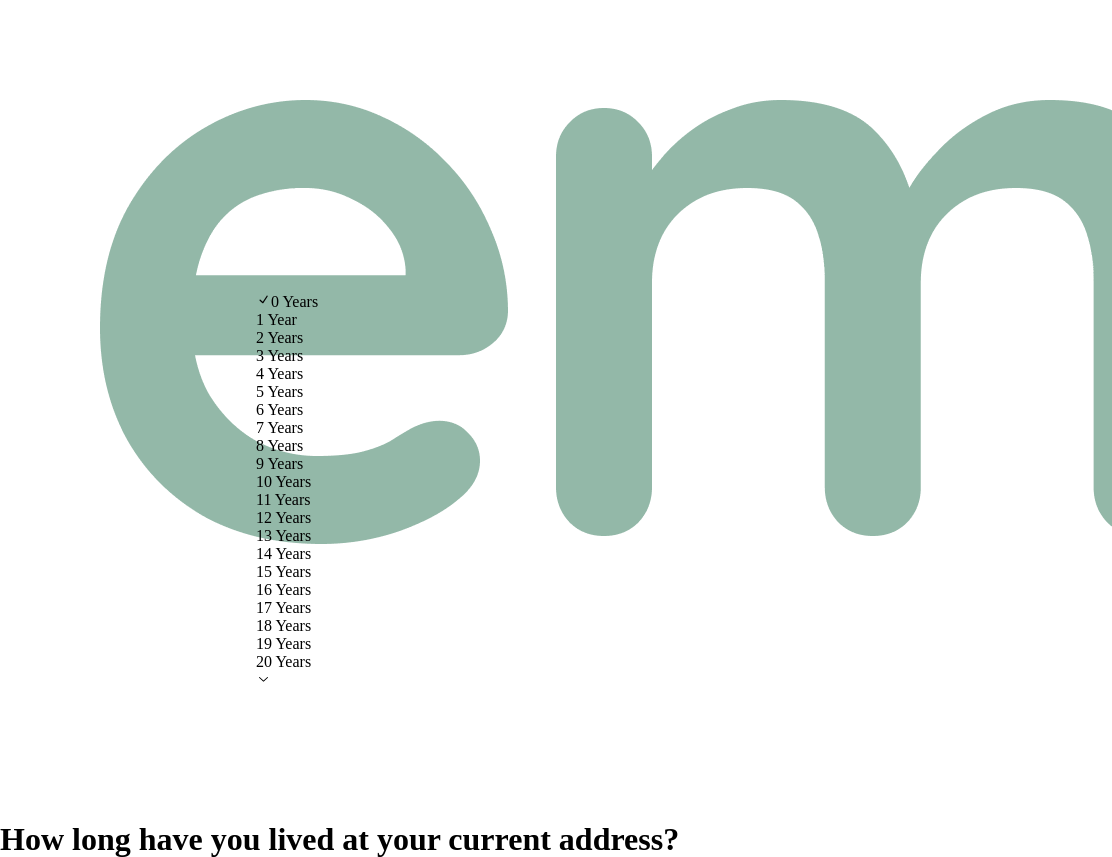 select on "3" 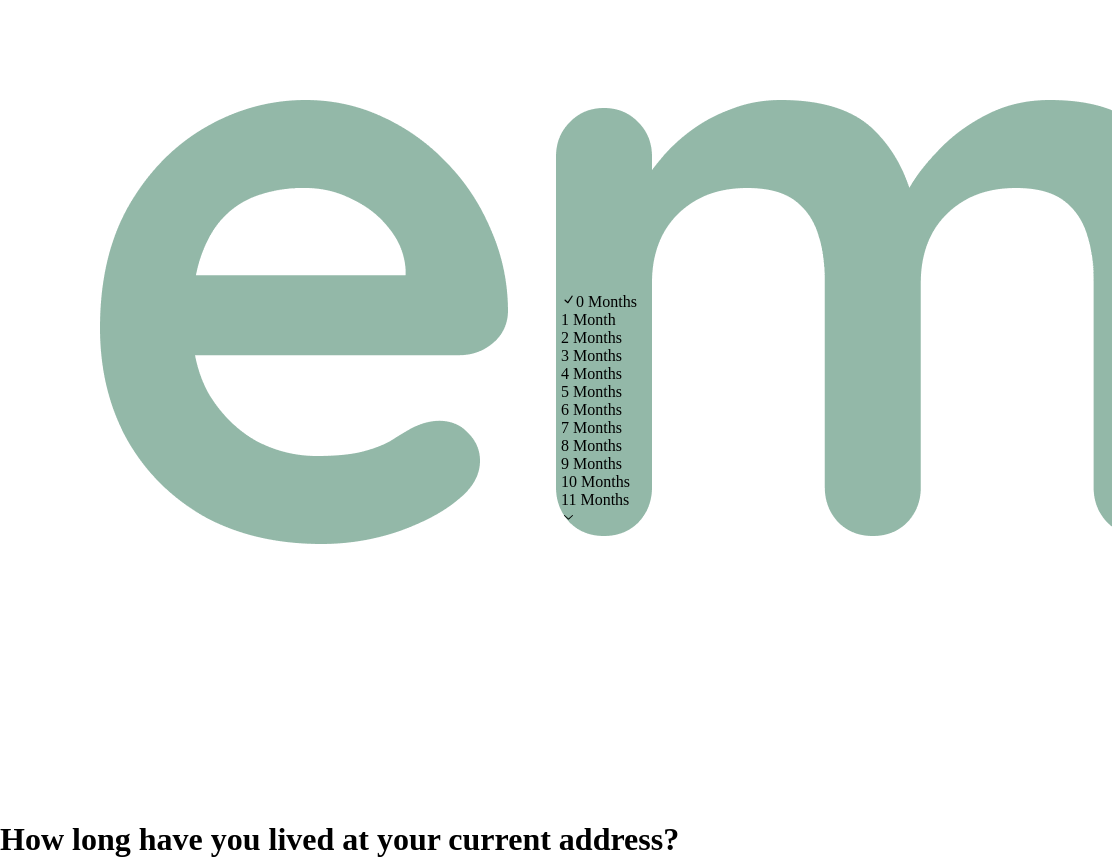 click on "How long have you lived at your current address? 3 Years 0 Years 1 Year 2 Years 3 Years 4 Years 5 Years 6 Years 7 Years 8 Years 9 Years 10 Years 11 Years 12 Years 13 Years 14 Years 15 Years 16 Years 17 Years 18 Years 19 Years 20 Years 0 Months 0 Months 1 Month 2 Months 3 Months 4 Months 5 Months 6 Months 7 Months 8 Months 9 Months 10 Months 11 Months Back Next
0 Months 1 Month 2 Months 3 Months 4 Months 5 Months 6 Months 7 Months 8 Months 9 Months 10 Months 11 Months" at bounding box center (556, 470) 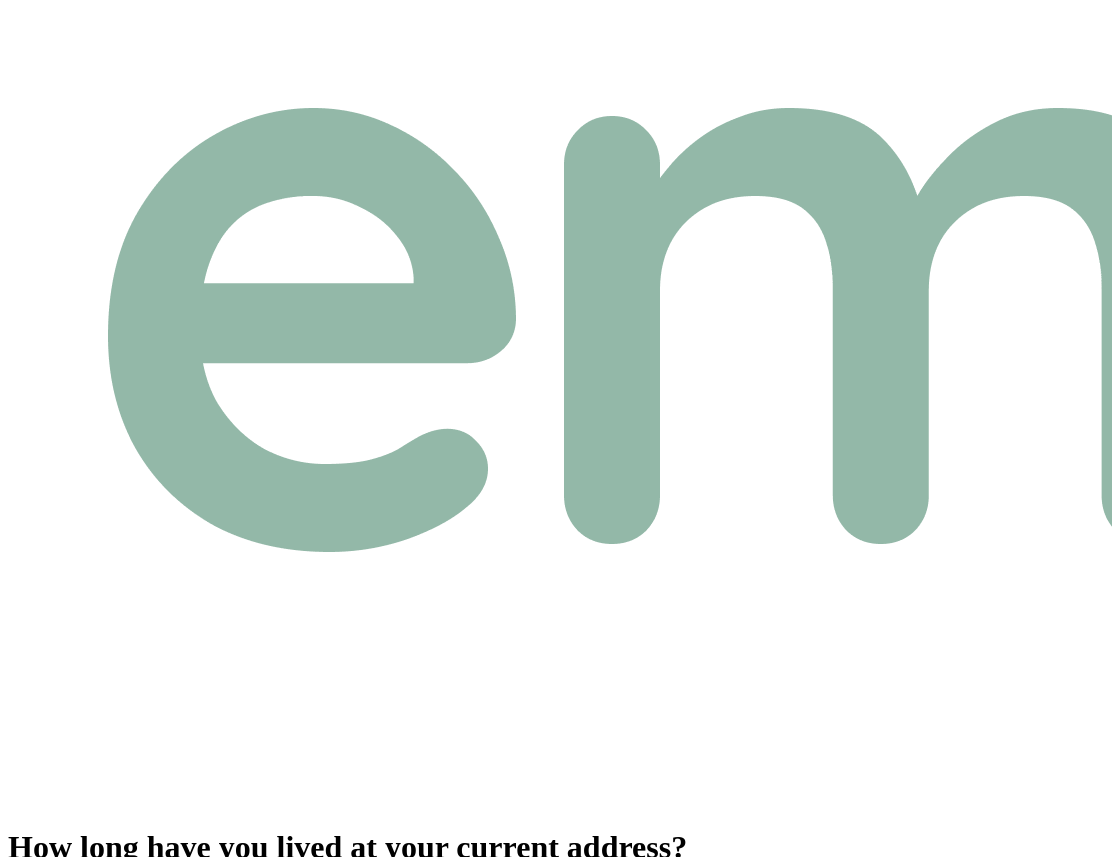 click on "Next" at bounding box center (75, 922) 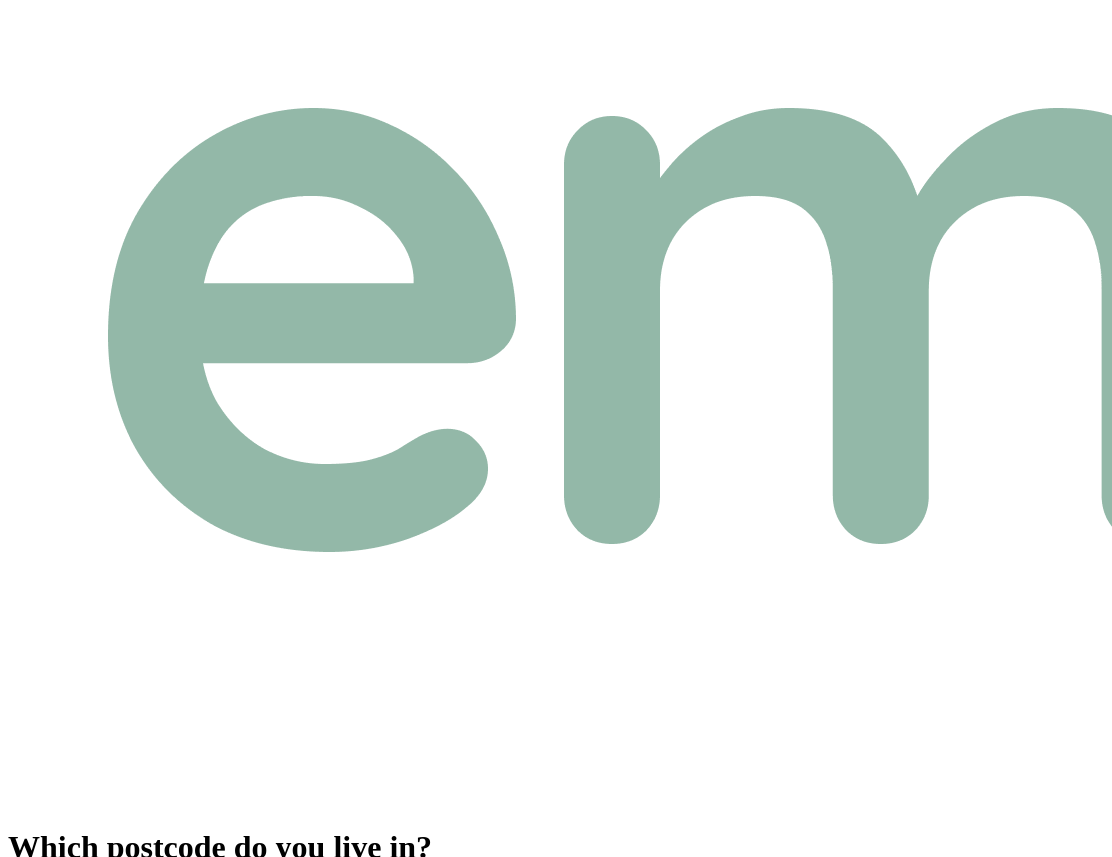 click at bounding box center (96, 898) 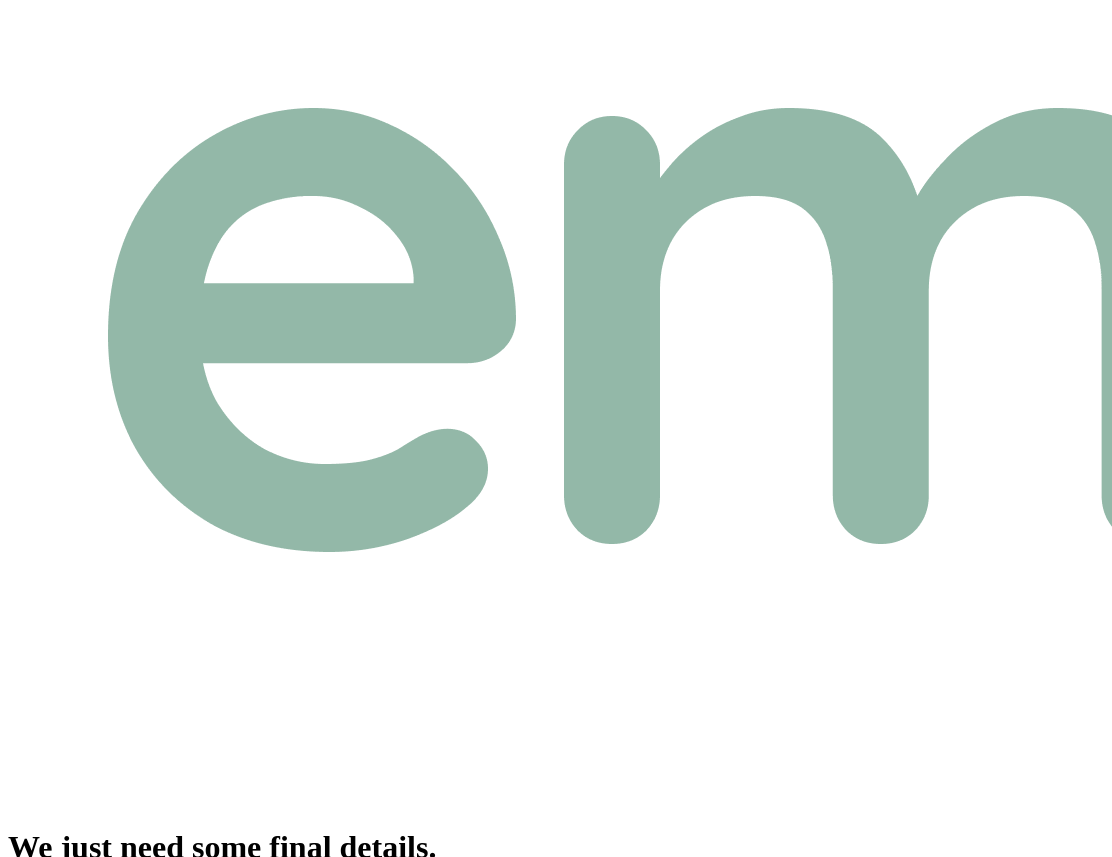 click on "First name" at bounding box center (164, 932) 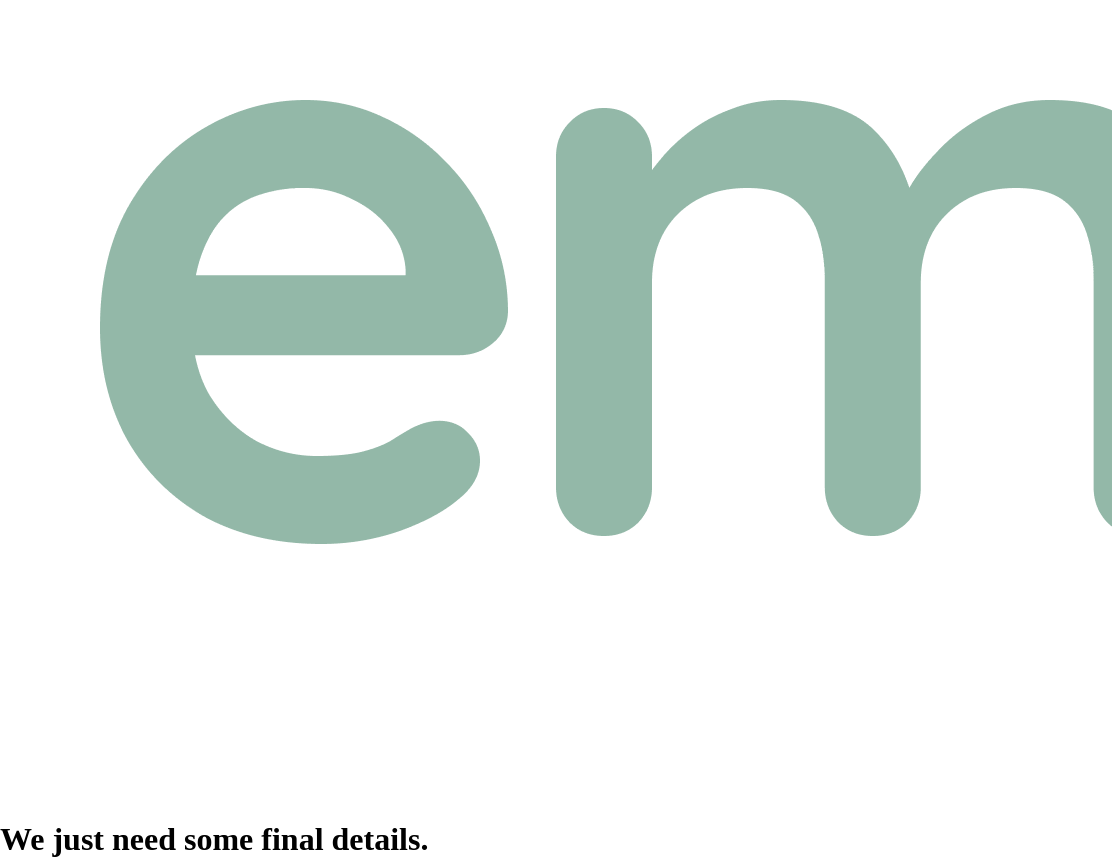 click on "Send Email Verification Code" at bounding box center [94, 1185] 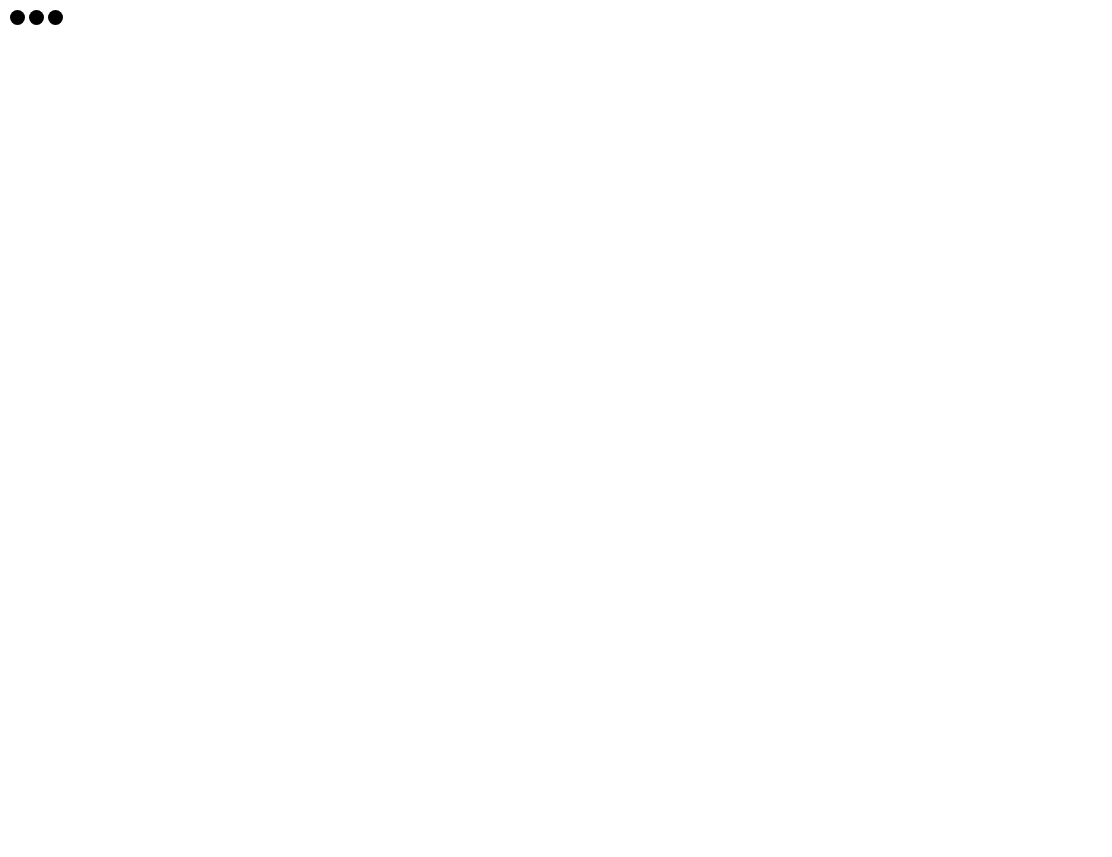 scroll, scrollTop: 0, scrollLeft: 0, axis: both 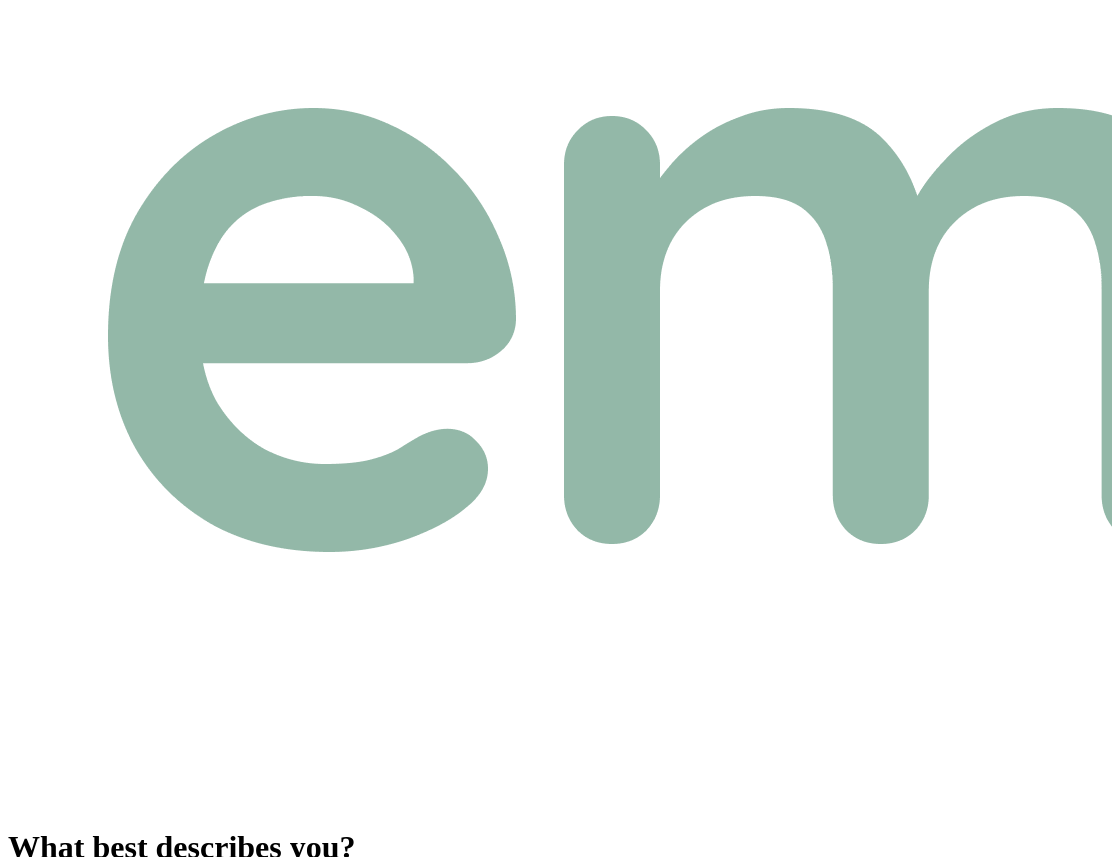 click on "Individual" at bounding box center [44, 932] 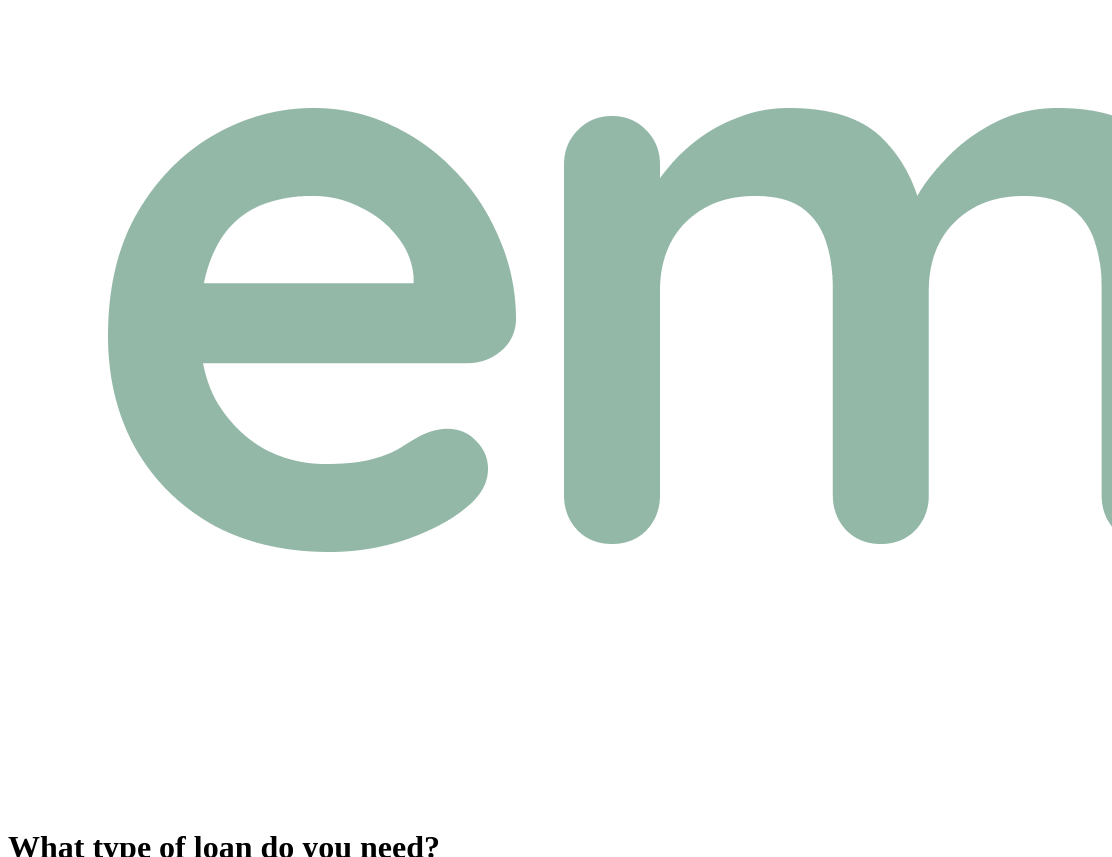 click on "Motor vehicle finance" at bounding box center [79, 953] 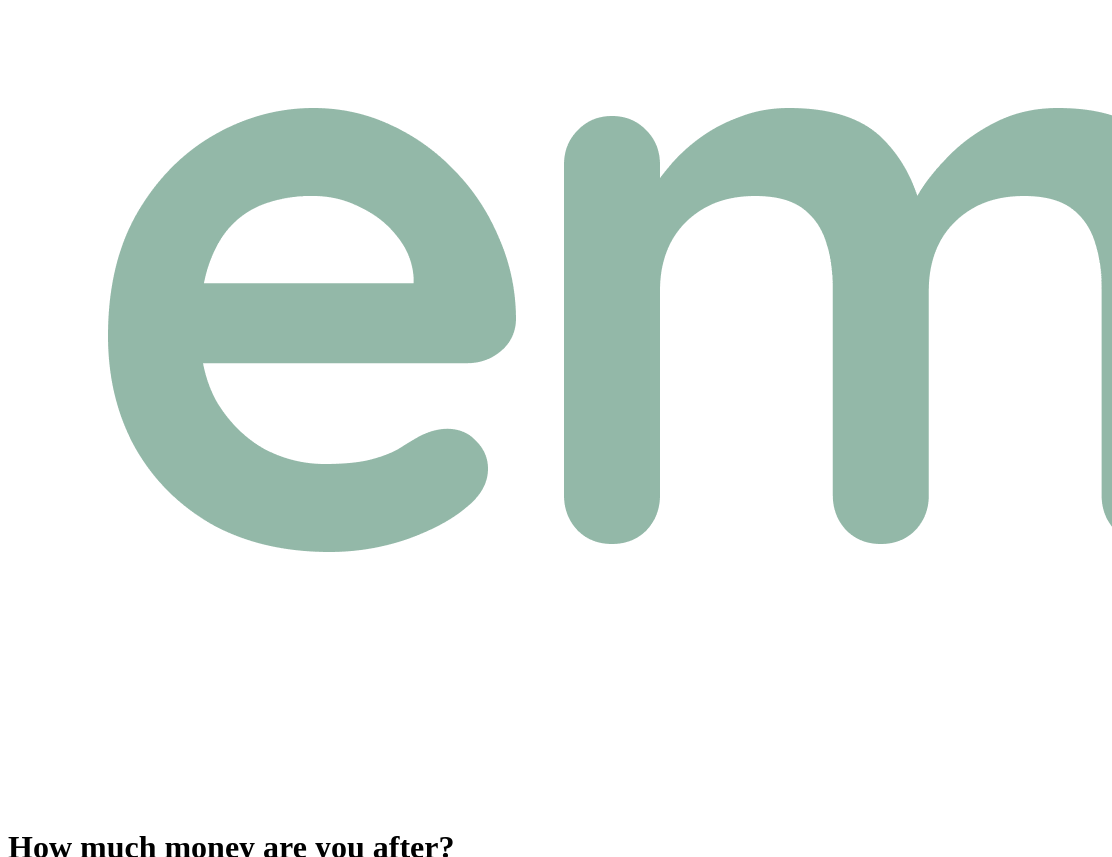 click at bounding box center [96, 932] 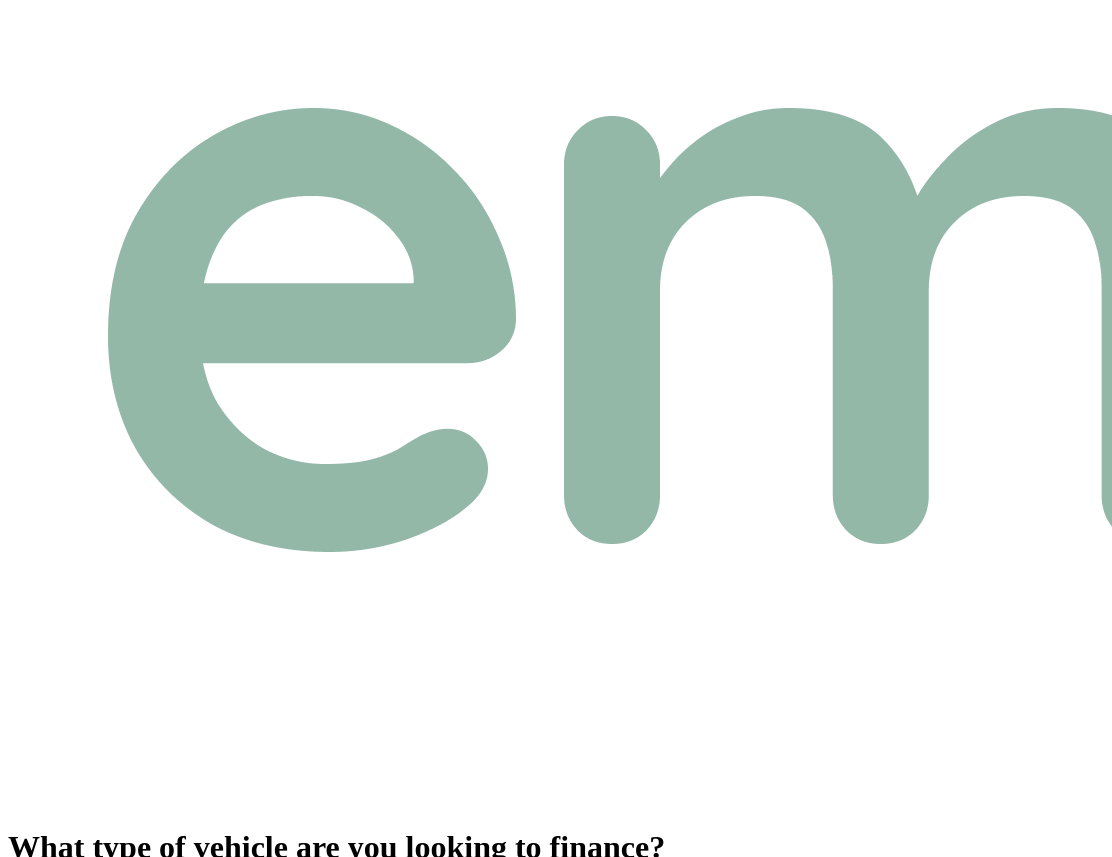 click on "Back" at bounding box center [31, 961] 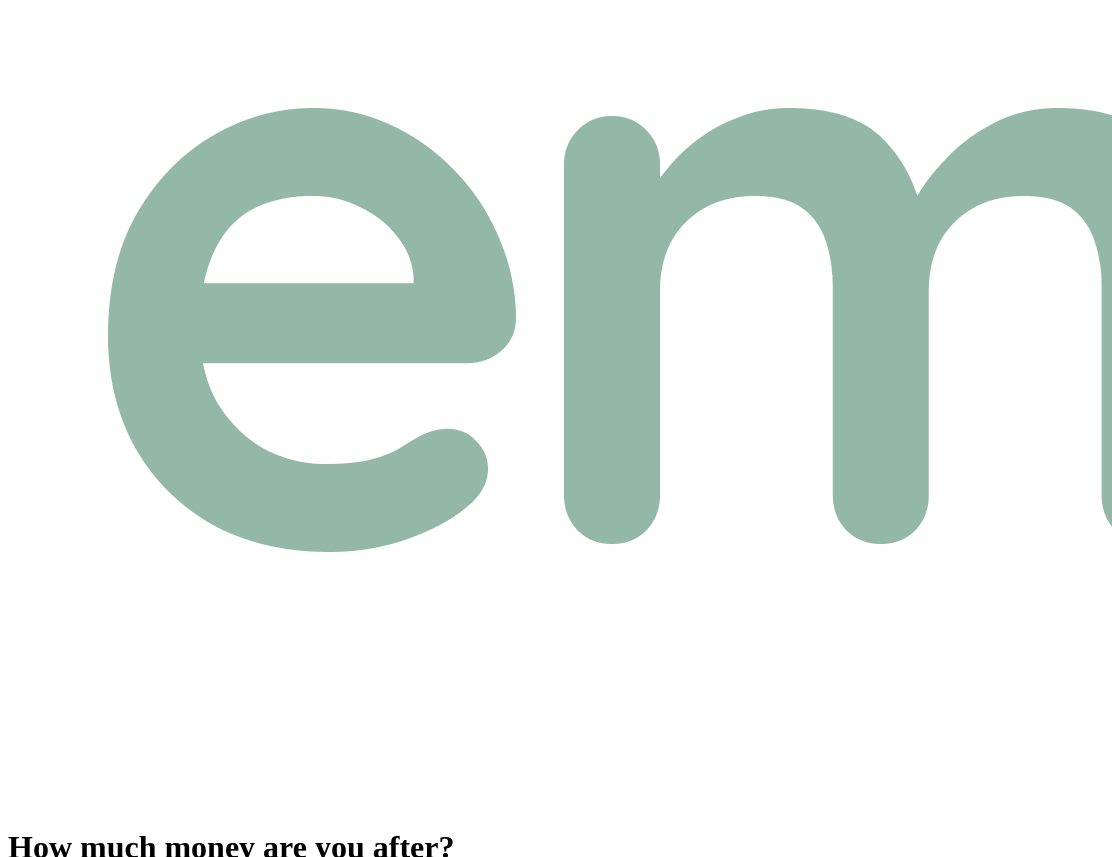 click on "$40,000" at bounding box center [96, 932] 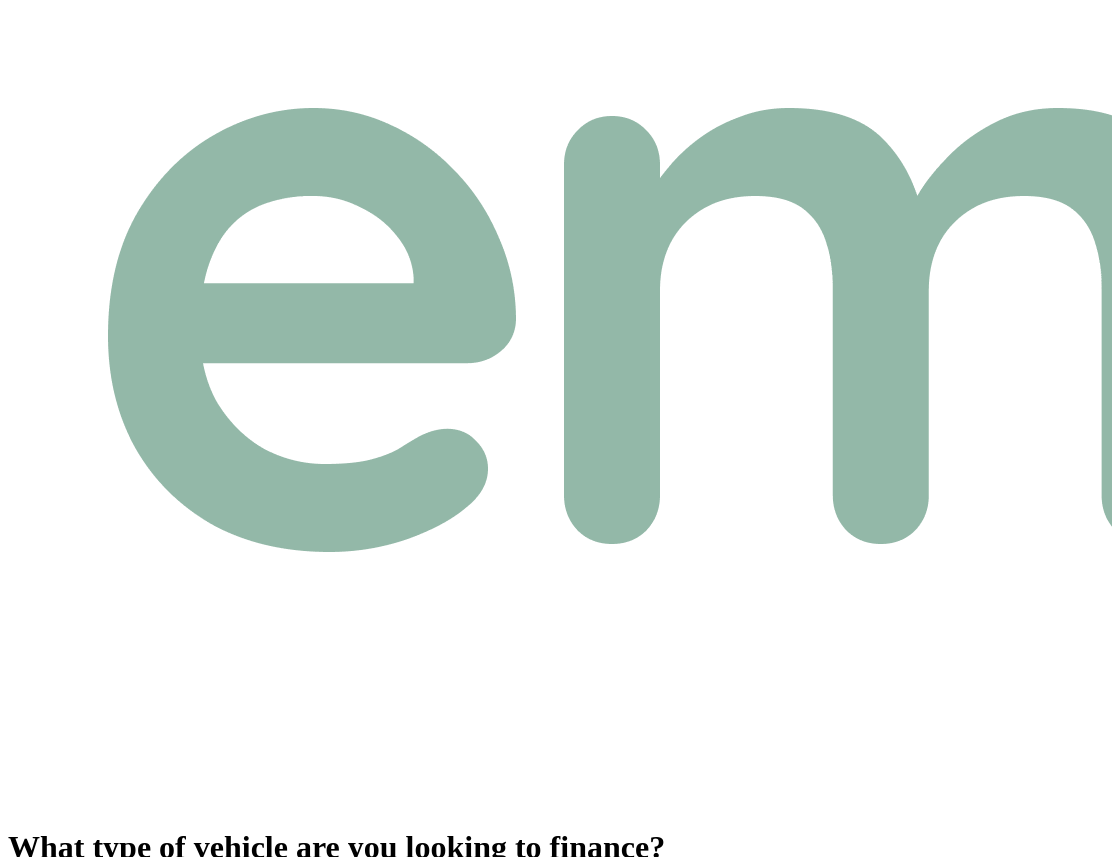 click on "Passenger Car" at bounding box center (60, 898) 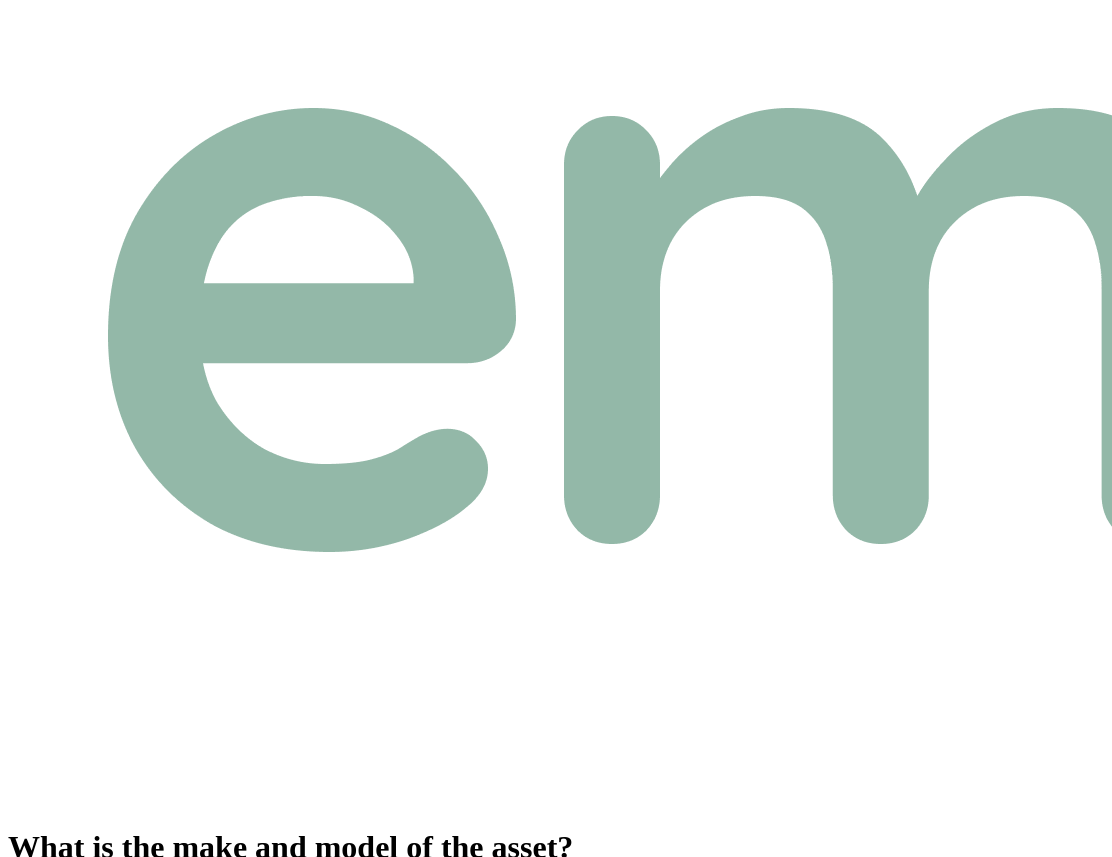 click on "Make" at bounding box center (132, 898) 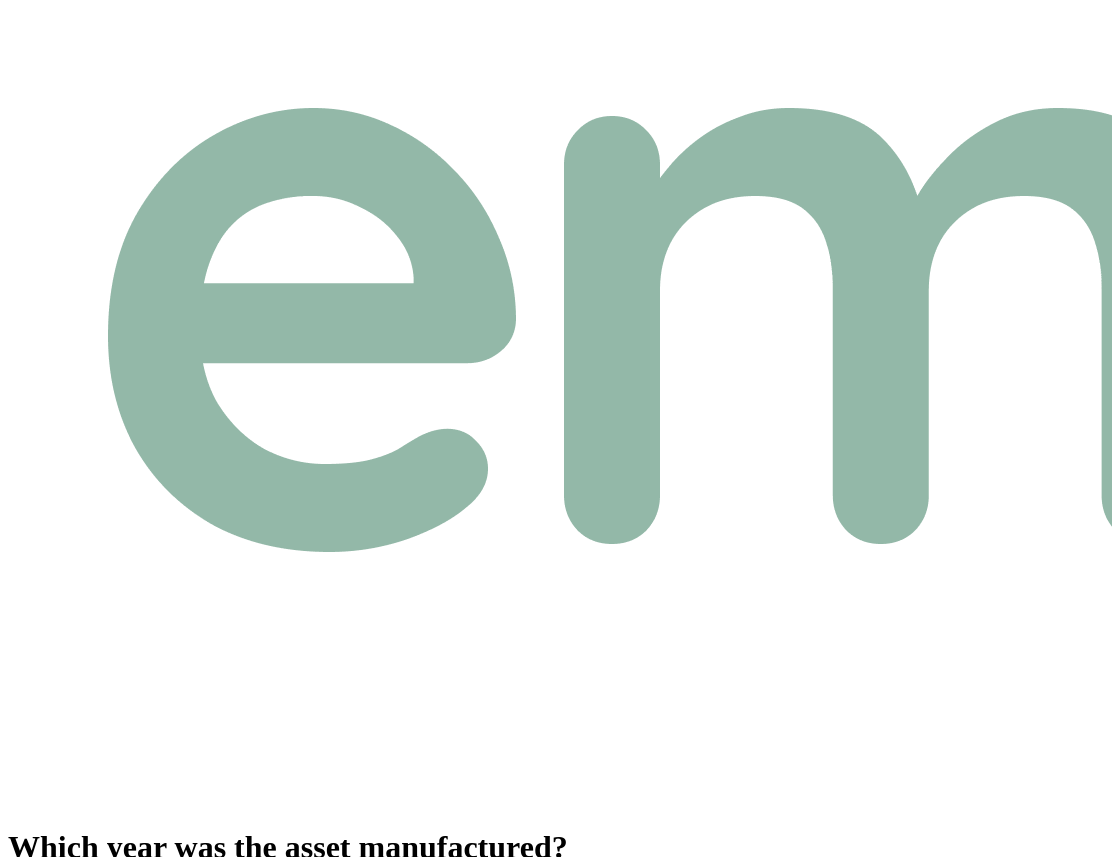 click at bounding box center [96, 898] 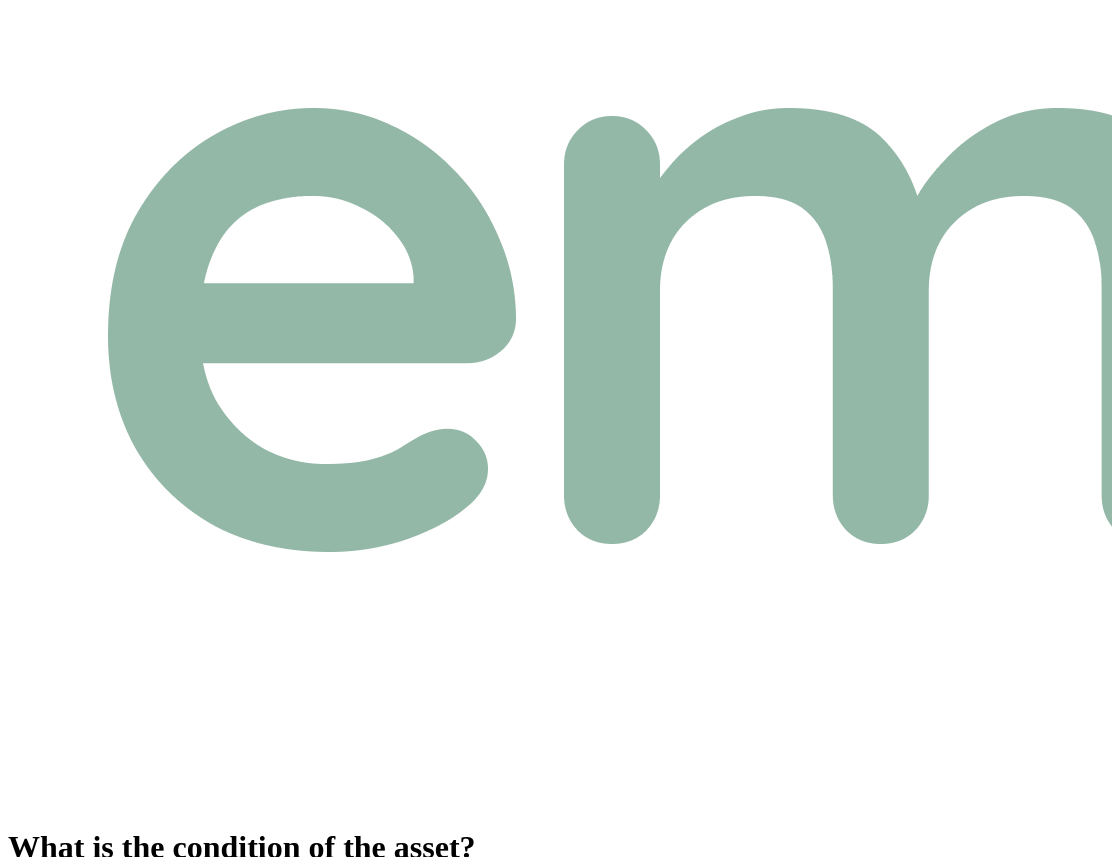 click on "New Or Demo" at bounding box center (58, 898) 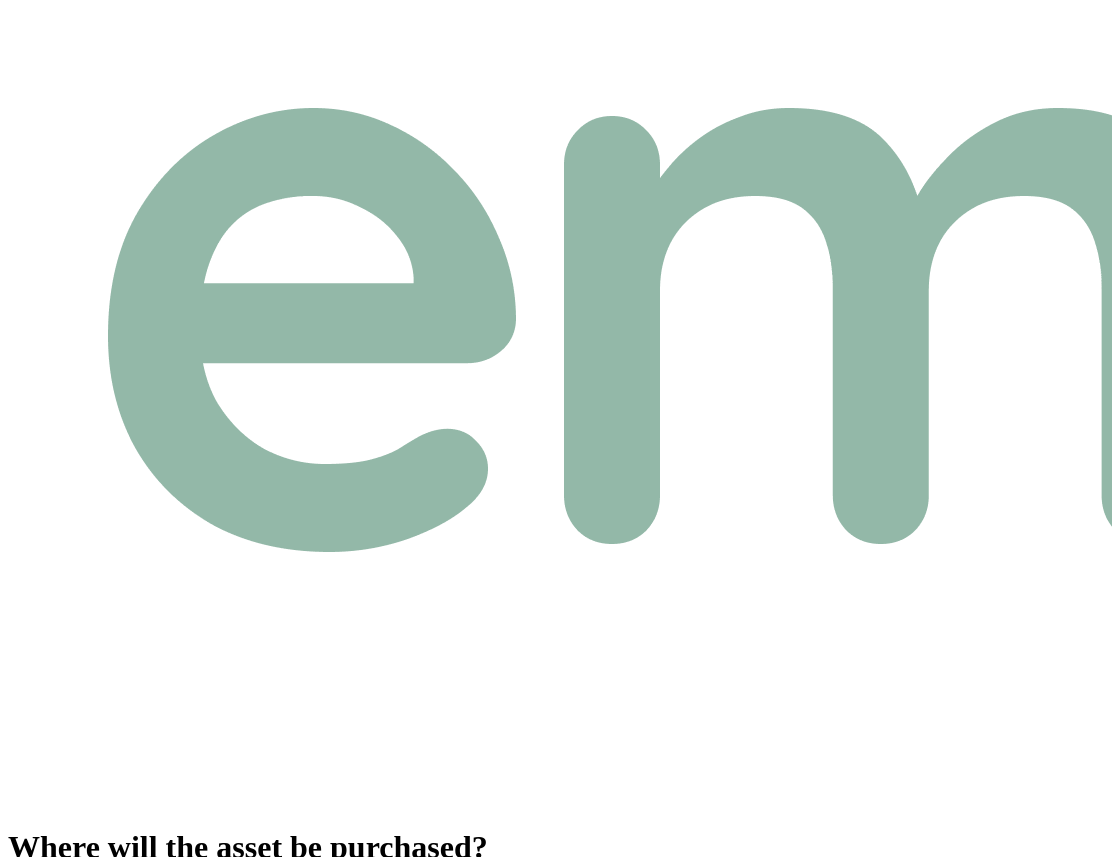 click on "Dealer" at bounding box center [35, 898] 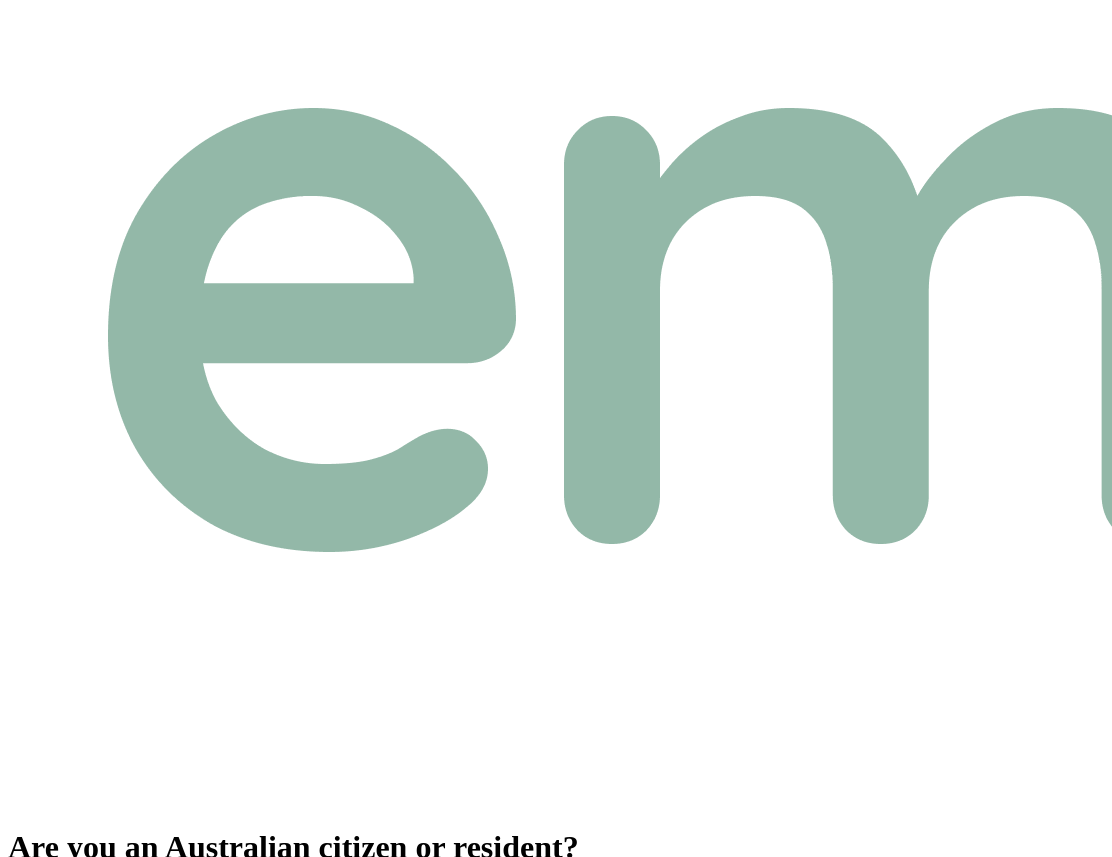 click on "Australian Citizen" at bounding box center [68, 898] 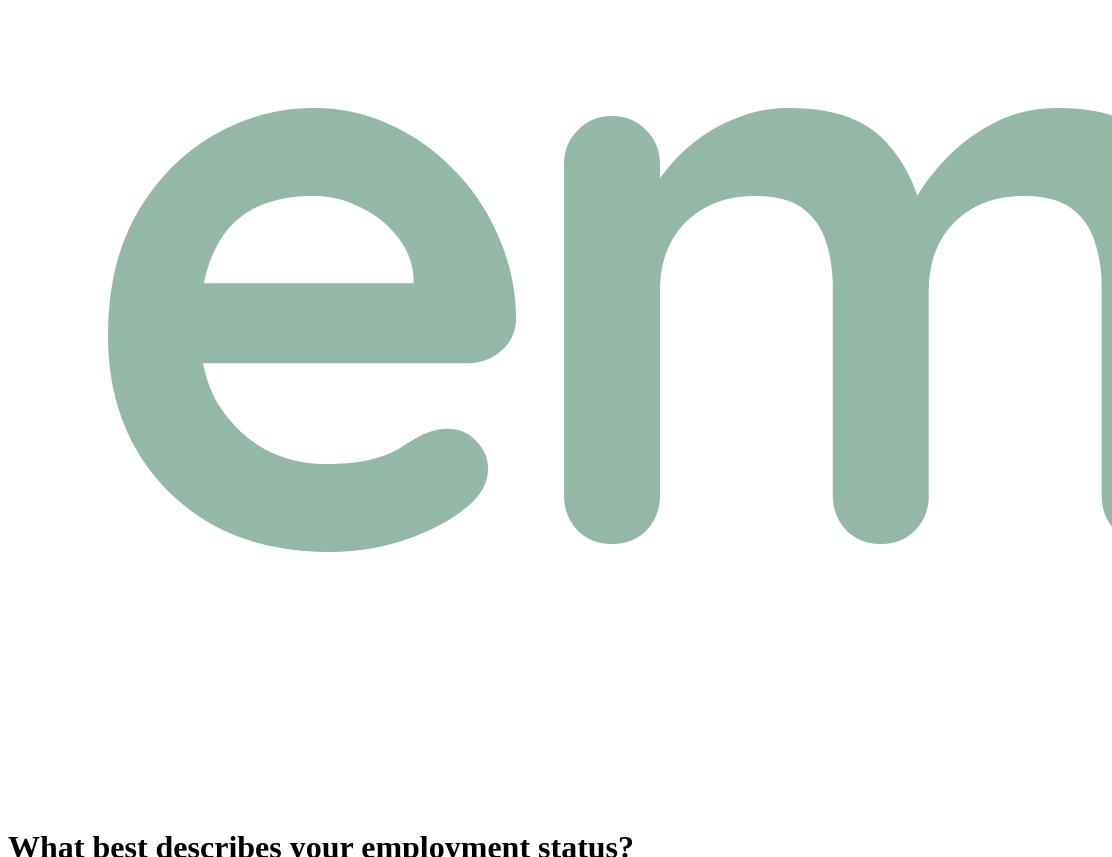 click on "Full Time" at bounding box center (43, 898) 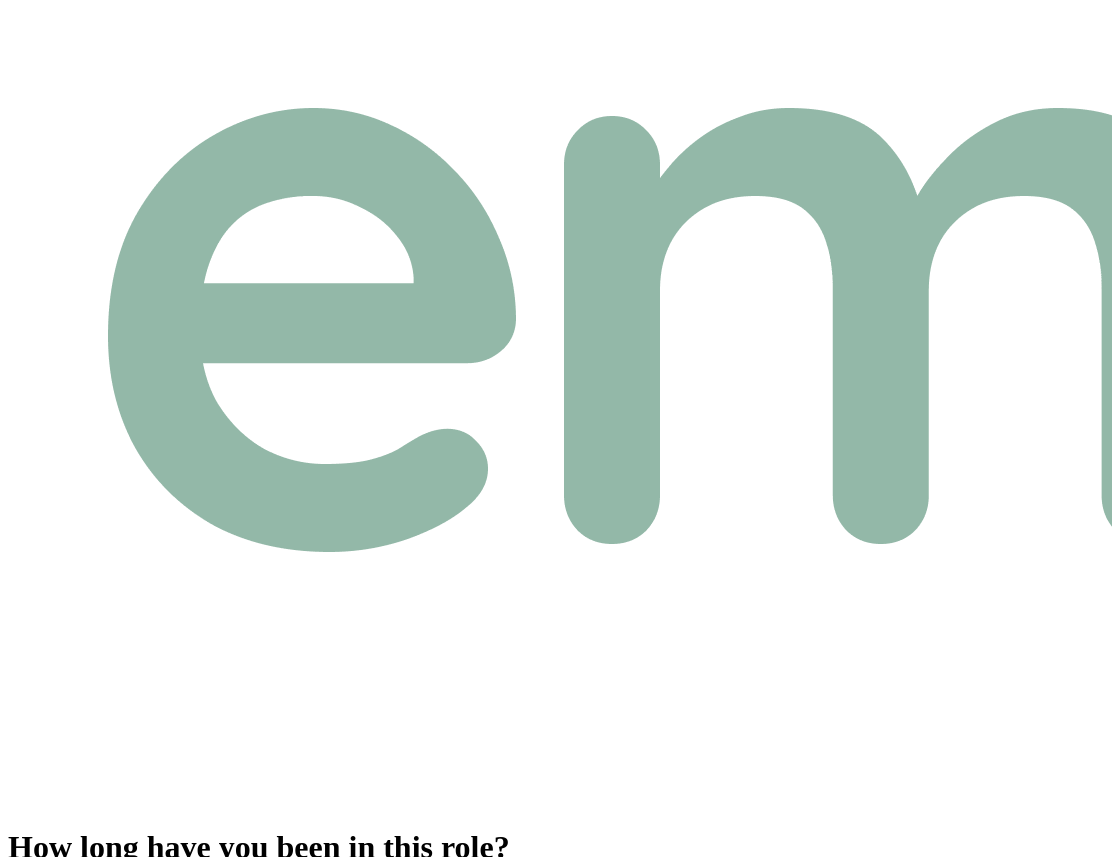 click on "How long have you been in this role? Please select the option that best describes your time in your current role. 0 Years 0 Years 1 Year 2 Years 3 Years 4 Years 5 Years 6 Years 7 Years 8 Years 9 Years 10 Years 11 Years 12 Years 13 Years 14 Years 15 Years 16 Years 17 Years 18 Years 19 Years 20 Years 0 Months 0 Months 1 Month 2 Months 3 Months 4 Months 5 Months 6 Months 7 Months 8 Months 9 Months 10 Months 11 Months Back Next" at bounding box center (556, 491) 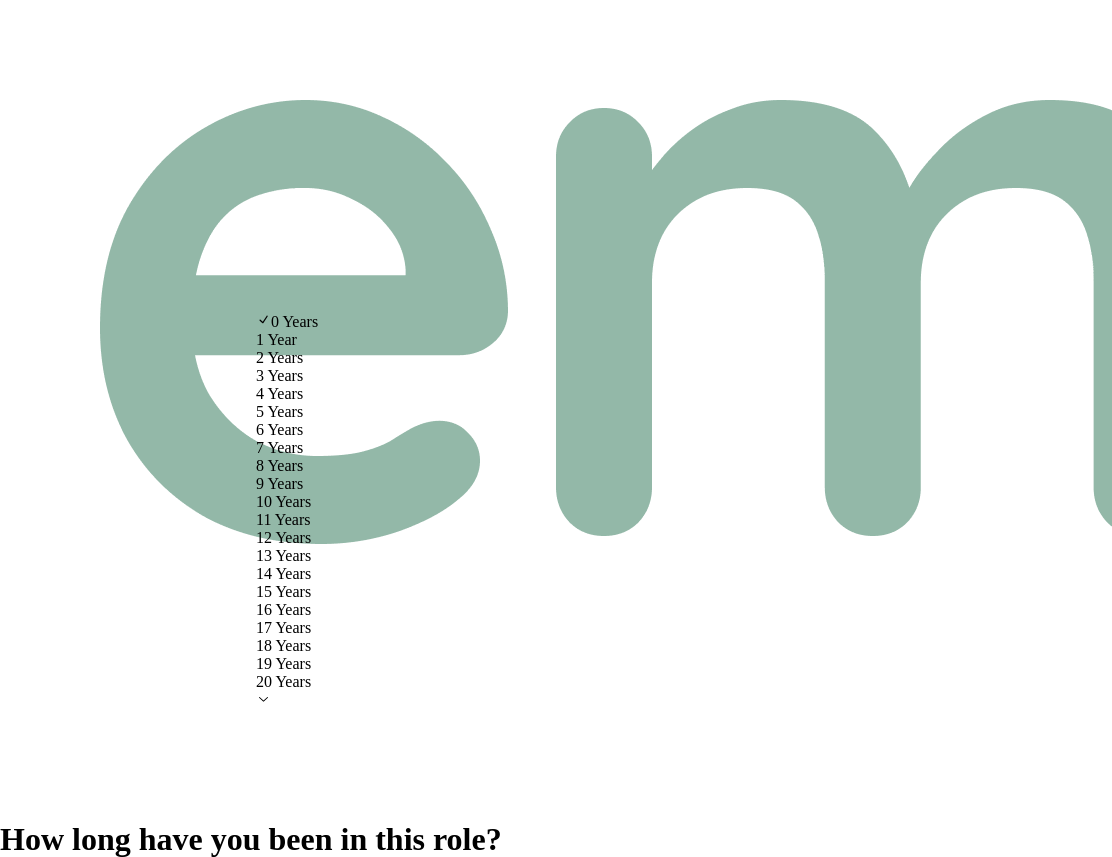 select on "5" 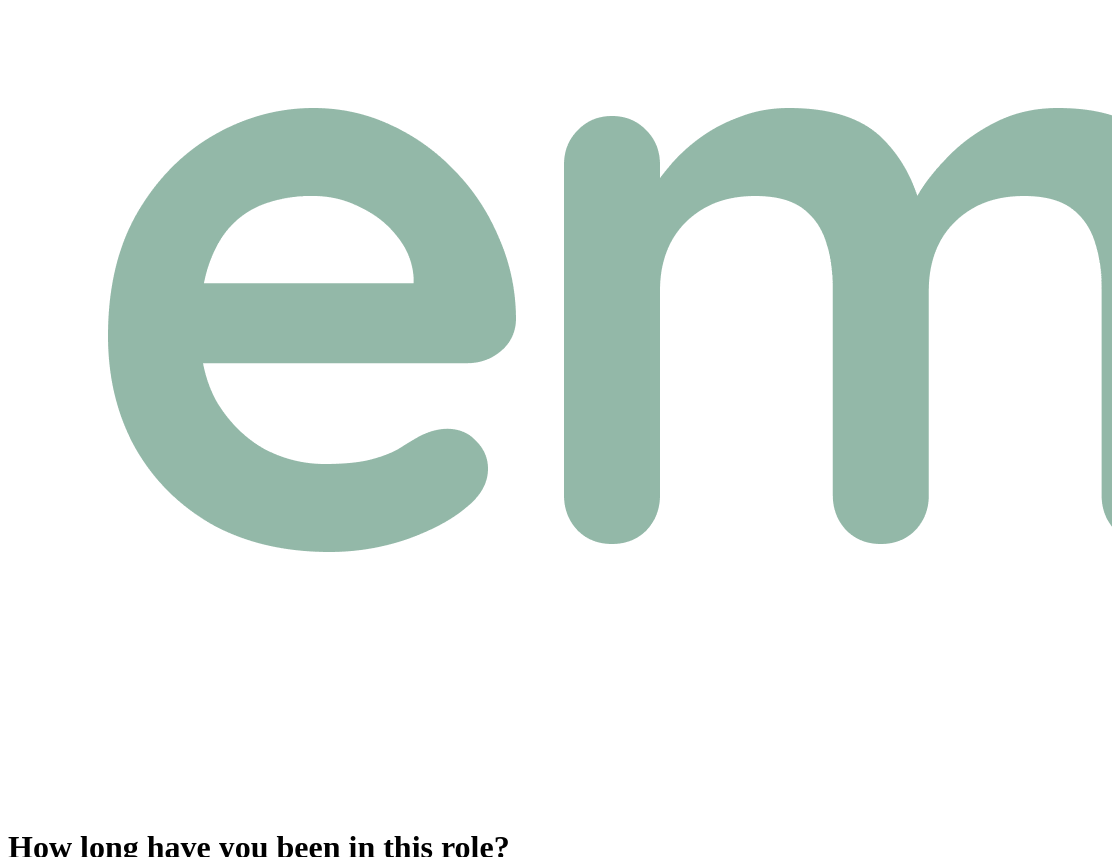 click on "How long have you been in this role? Please select the option that best describes your time in your current role. 5 Years 0 Years 1 Year 2 Years 3 Years 4 Years 5 Years 6 Years 7 Years 8 Years 9 Years 10 Years 11 Years 12 Years 13 Years 14 Years 15 Years 16 Years 17 Years 18 Years 19 Years 20 Years 0 Months 0 Months 1 Month 2 Months 3 Months 4 Months 5 Months 6 Months 7 Months 8 Months 9 Months 10 Months 11 Months Back Next" at bounding box center [556, 491] 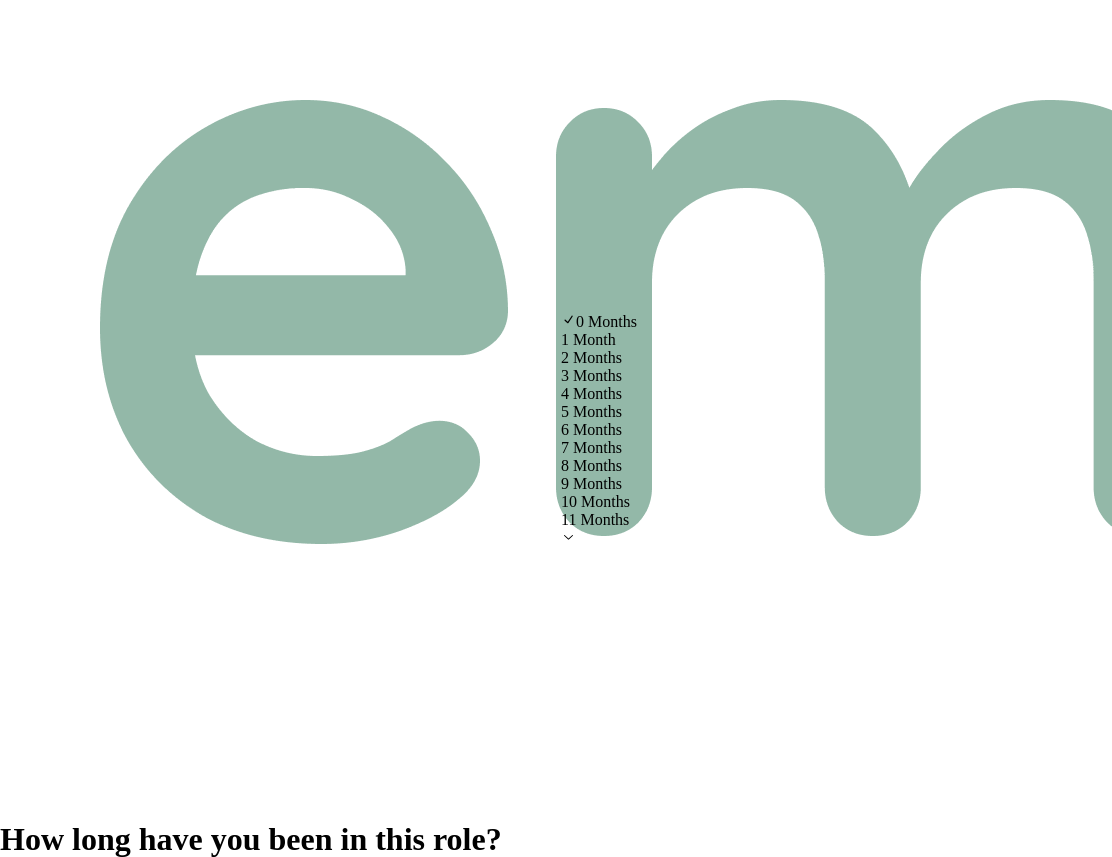 select on "3" 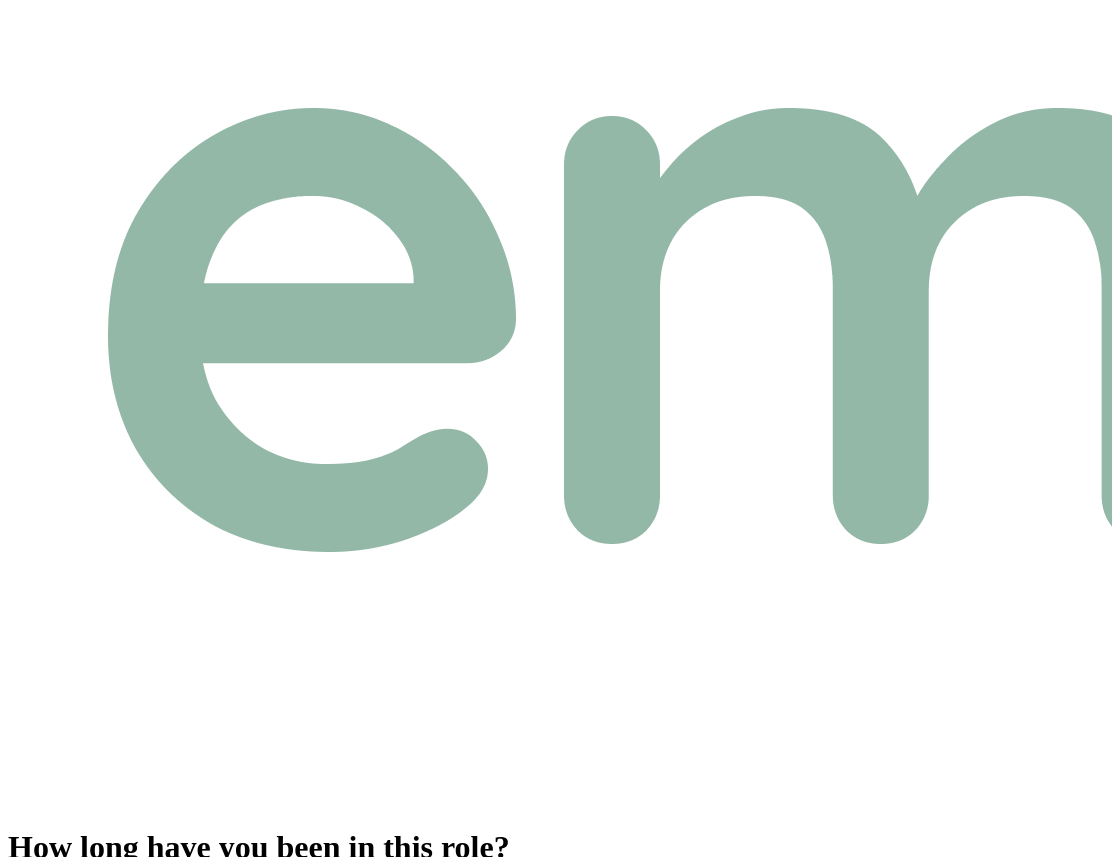 click on "Next" at bounding box center [75, 956] 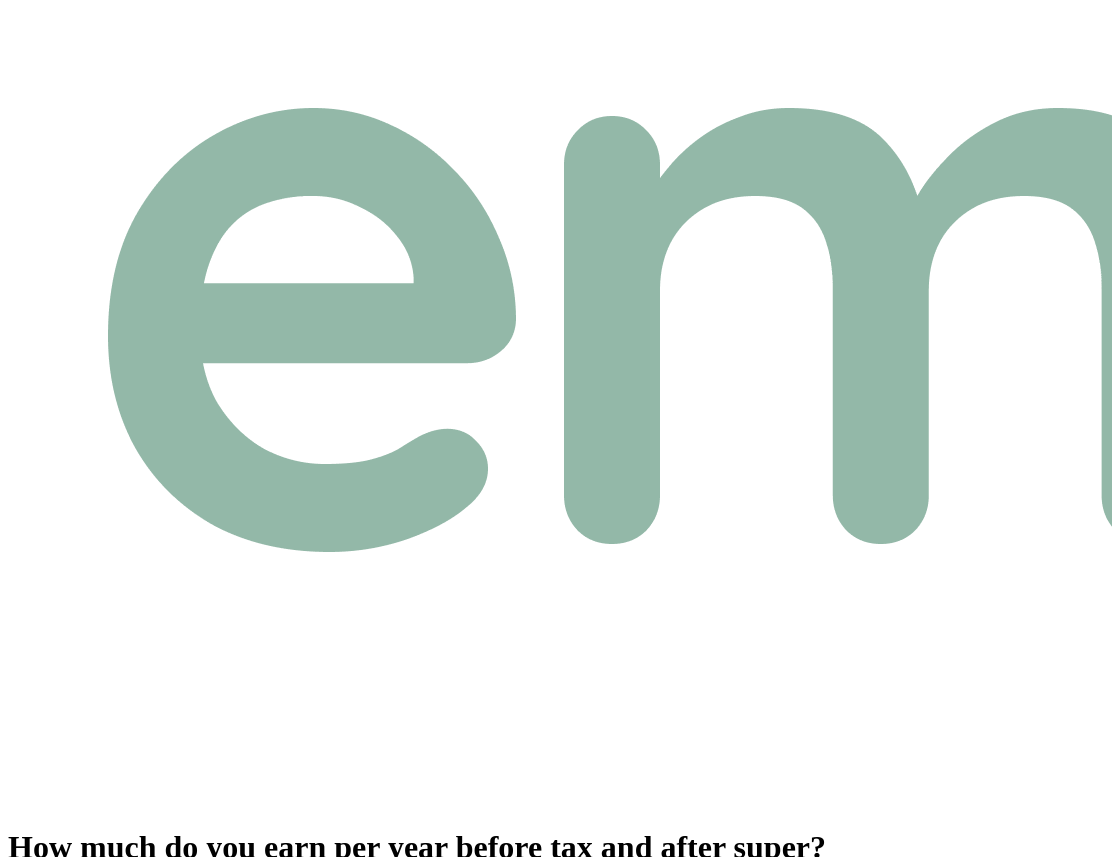 click at bounding box center (96, 898) 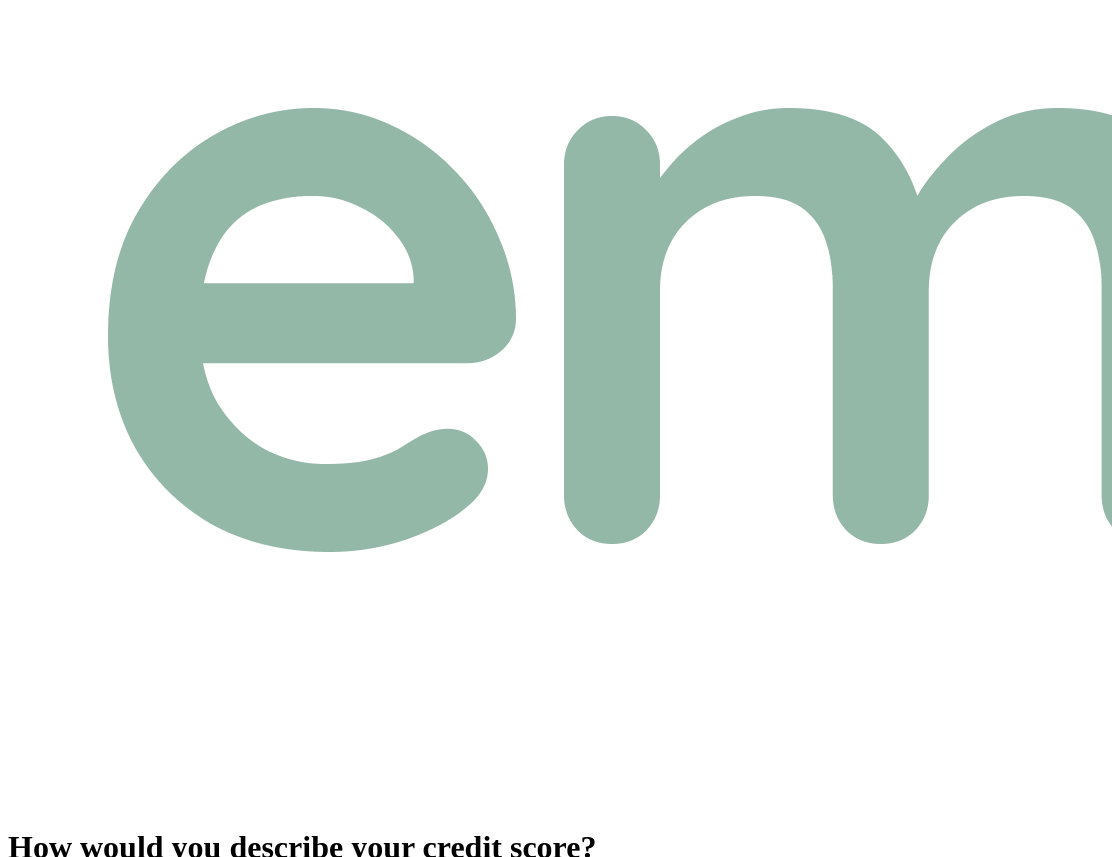 click on "Excellent" at bounding box center [43, 932] 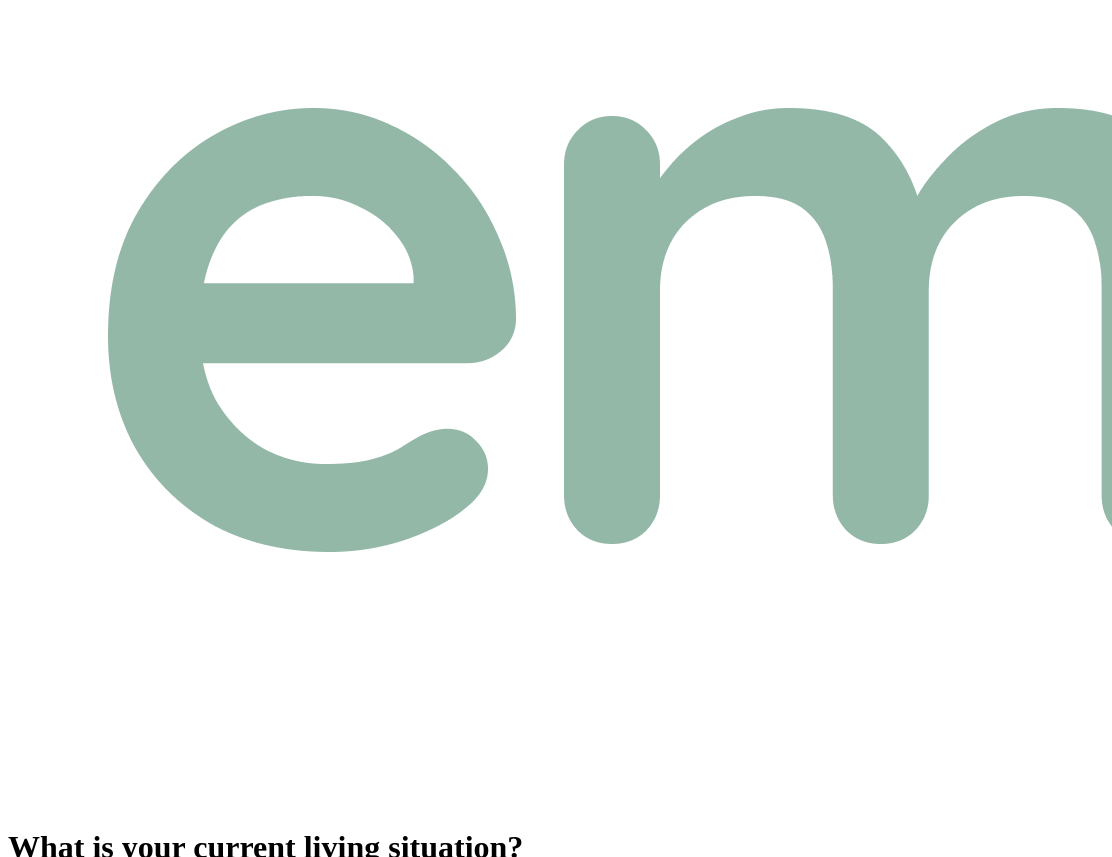 click on "Owner With Mortgage" at bounding box center [81, 898] 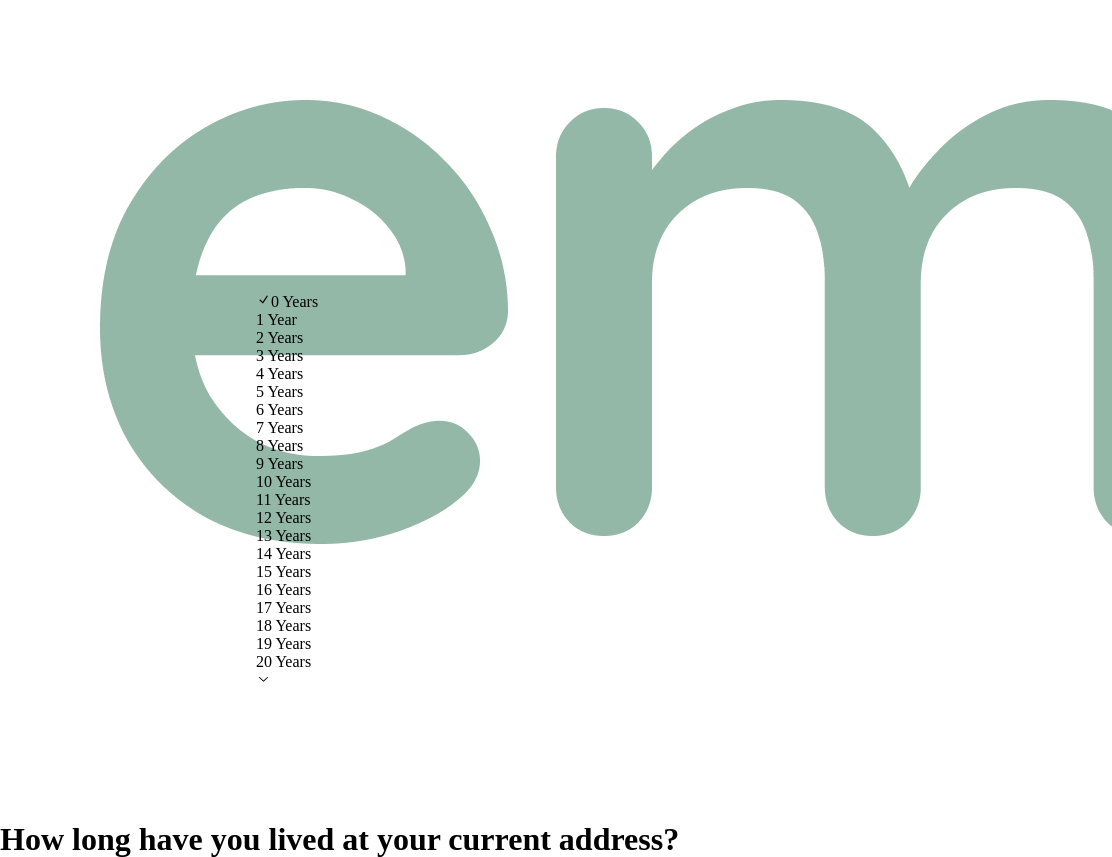 click on "How long have you lived at your current address? 0 Years 0 Years 1 Year 2 Years 3 Years 4 Years 5 Years 6 Years 7 Years 8 Years 9 Years 10 Years 11 Years 12 Years 13 Years 14 Years 15 Years 16 Years 17 Years 18 Years 19 Years 20 Years 0 Months 0 Months 1 Month 2 Months 3 Months 4 Months 5 Months 6 Months 7 Months 8 Months 9 Months 10 Months 11 Months Back Next
0 Years 1 Year 2 Years 3 Years 4 Years 5 Years 6 Years 7 Years 8 Years 9 Years 10 Years 11 Years 12 Years 13 Years 14 Years 15 Years 16 Years 17 Years 18 Years 19 Years 20 Years" at bounding box center (556, 470) 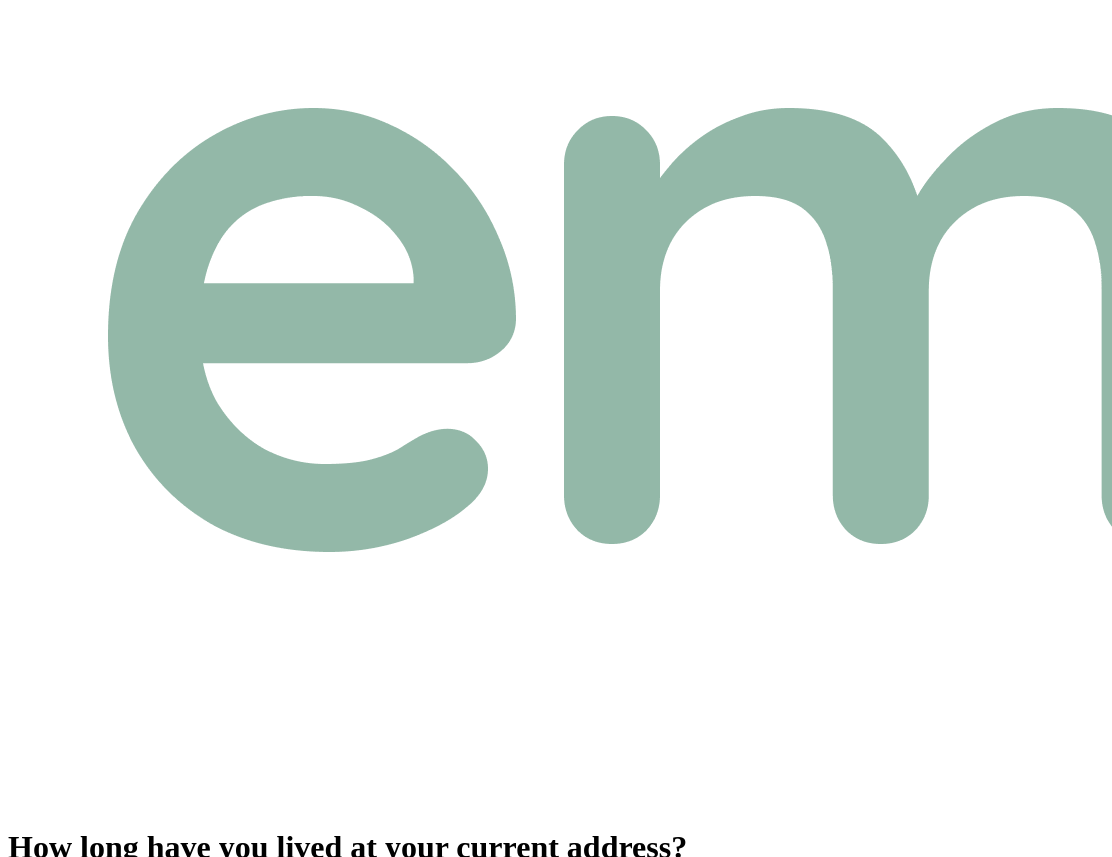 click on "How long have you lived at your current address? 3 Years 0 Years 1 Year 2 Years 3 Years 4 Years 5 Years 6 Years 7 Years 8 Years 9 Years 10 Years 11 Years 12 Years 13 Years 14 Years 15 Years 16 Years 17 Years 18 Years 19 Years 20 Years 0 Months 0 Months 1 Month 2 Months 3 Months 4 Months 5 Months 6 Months 7 Months 8 Months 9 Months 10 Months 11 Months Back Next" at bounding box center (556, 474) 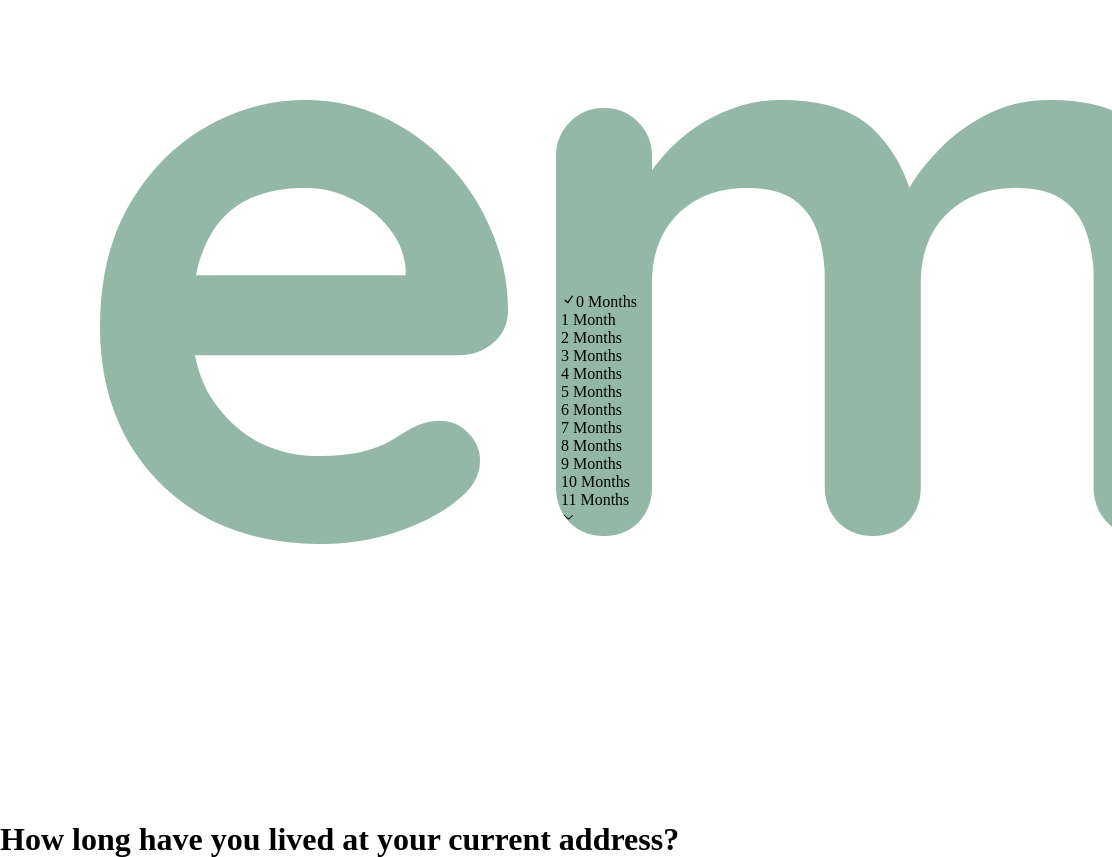 select on "3" 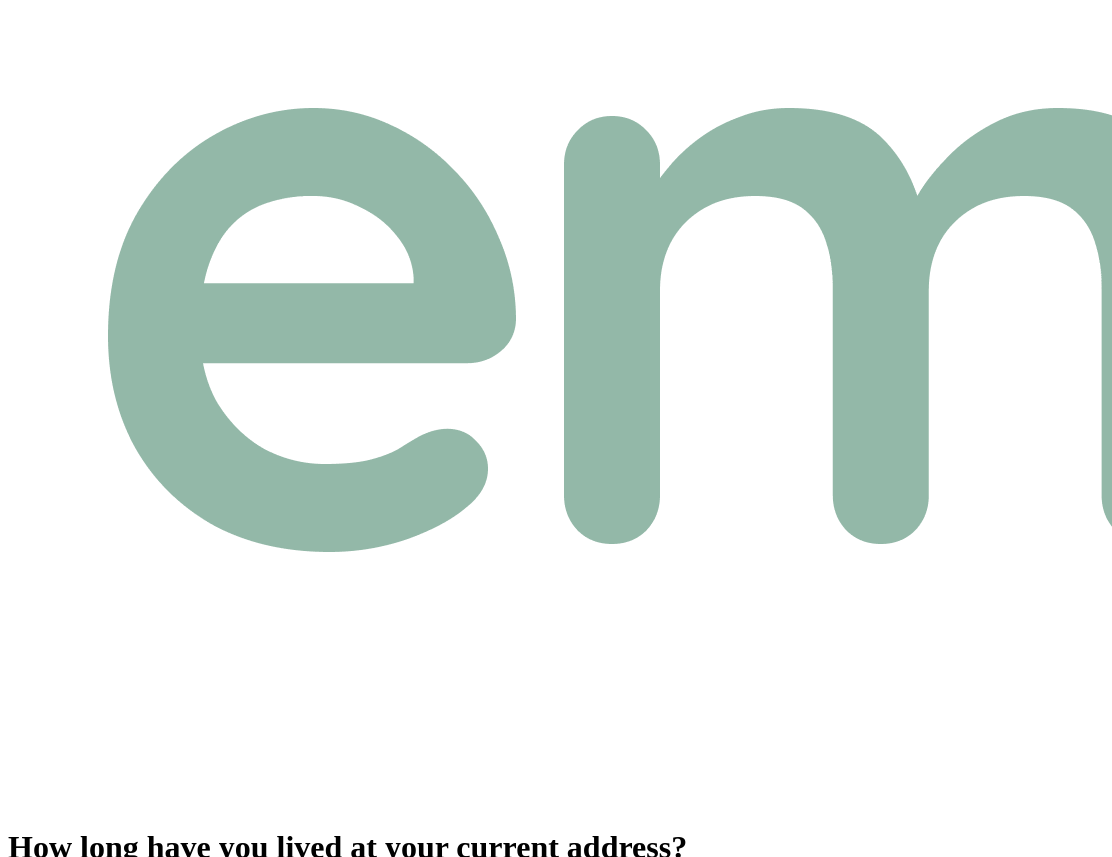 click on "Next" at bounding box center [75, 922] 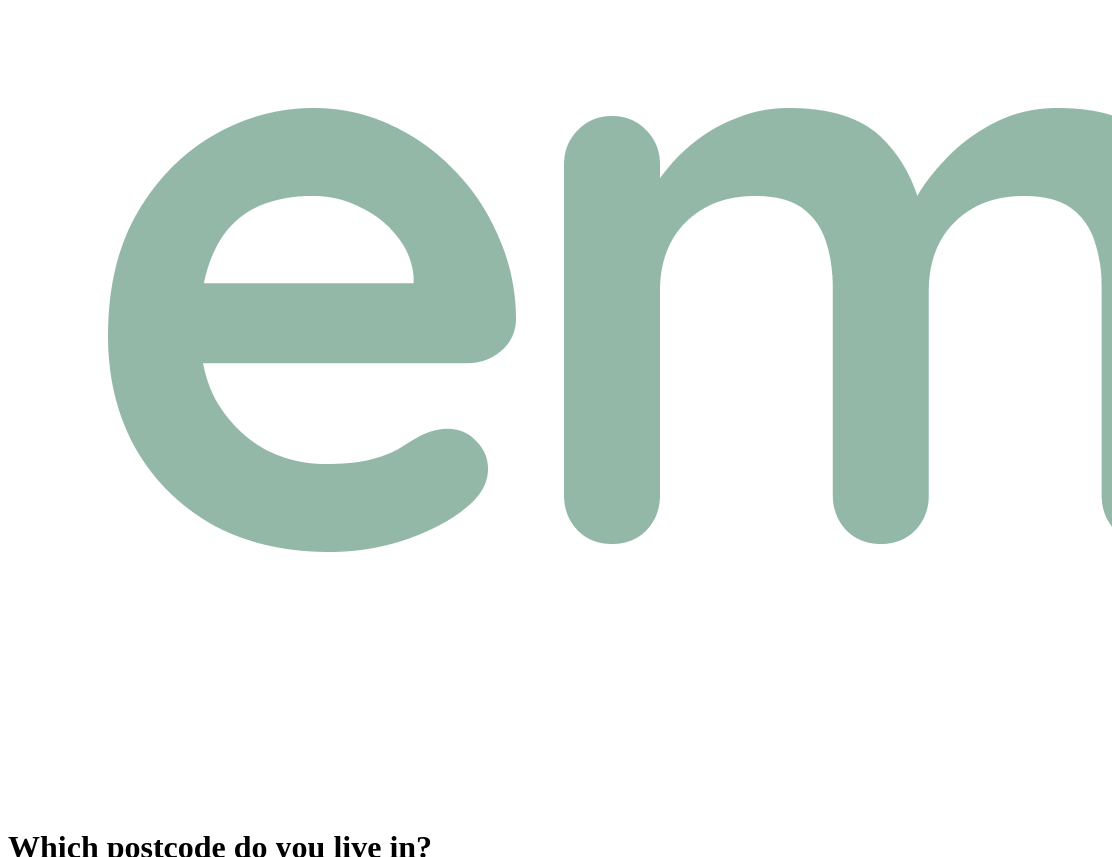click at bounding box center (96, 898) 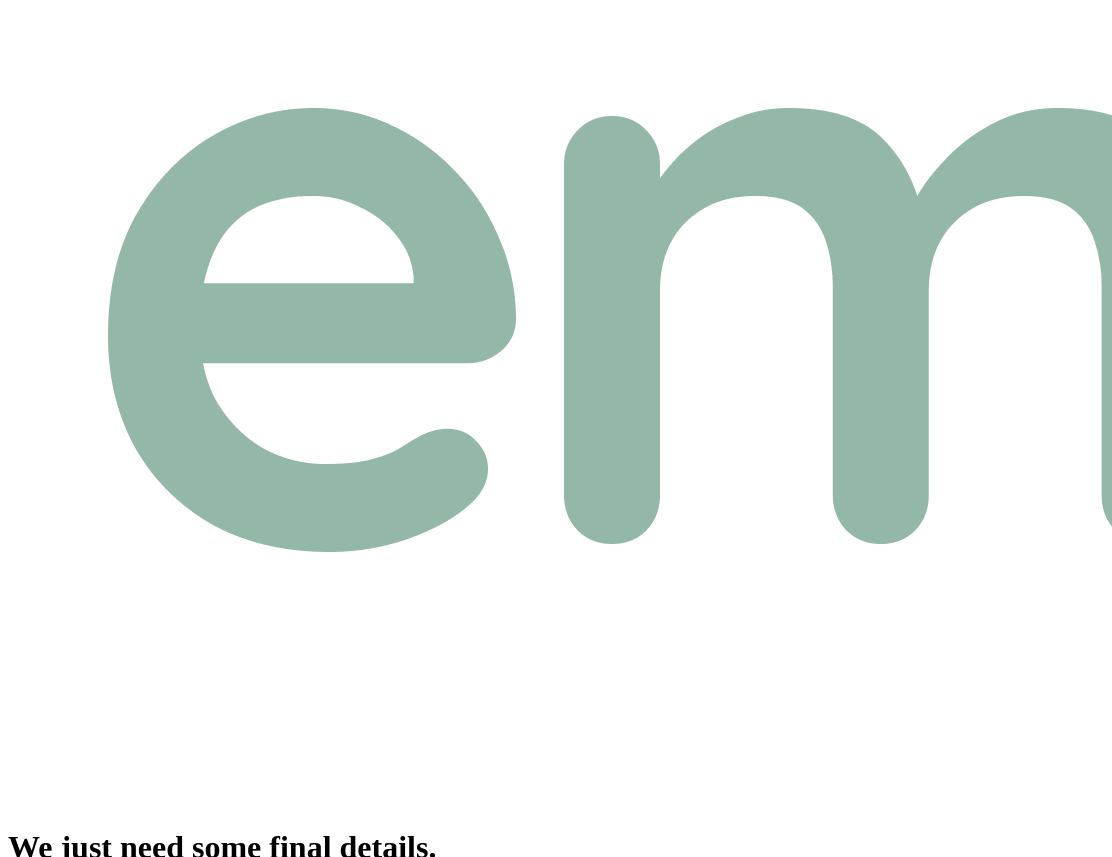 click on "First name" at bounding box center [164, 932] 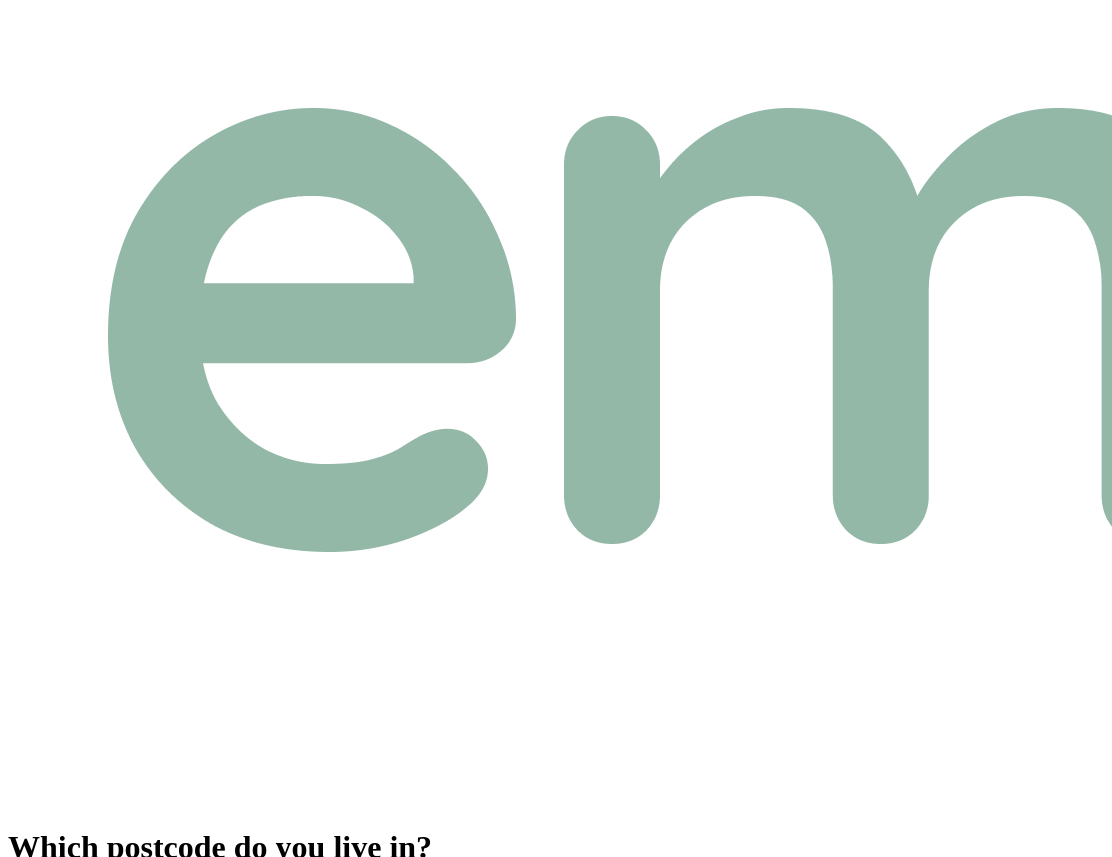 click on "Back" at bounding box center [31, 919] 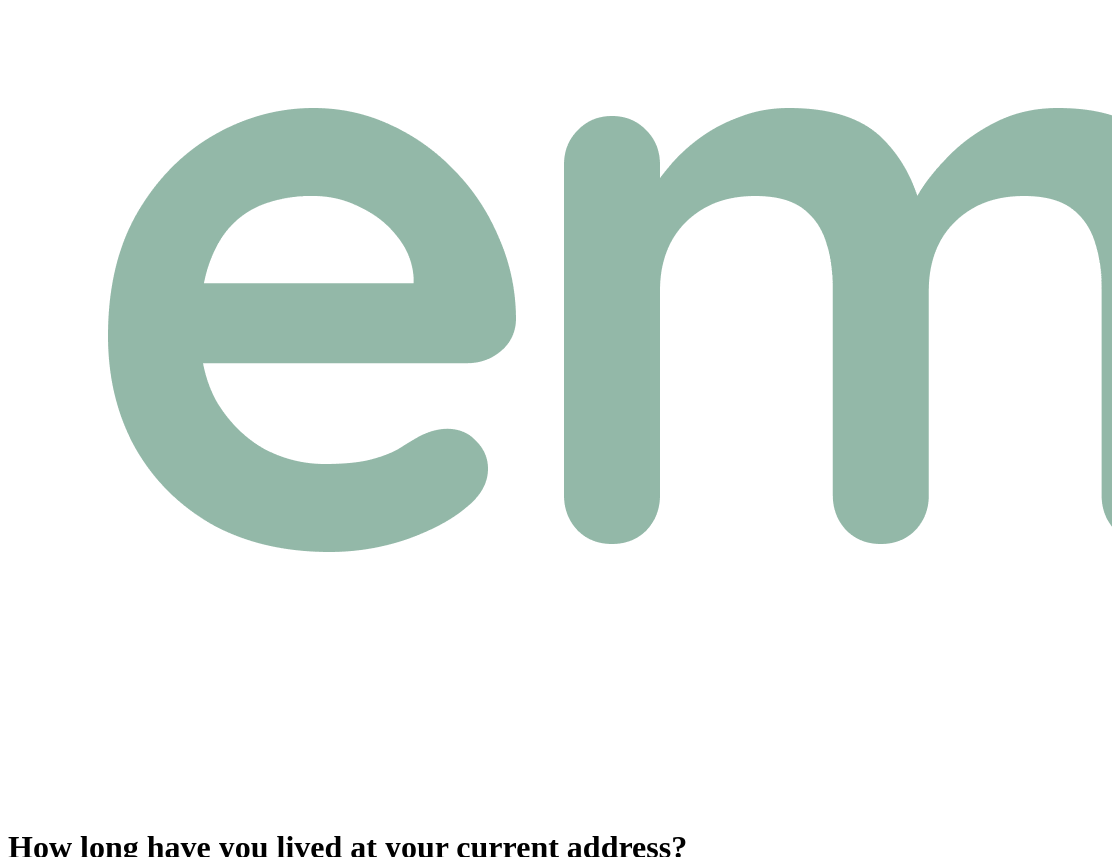 click on "Back" at bounding box center (31, 922) 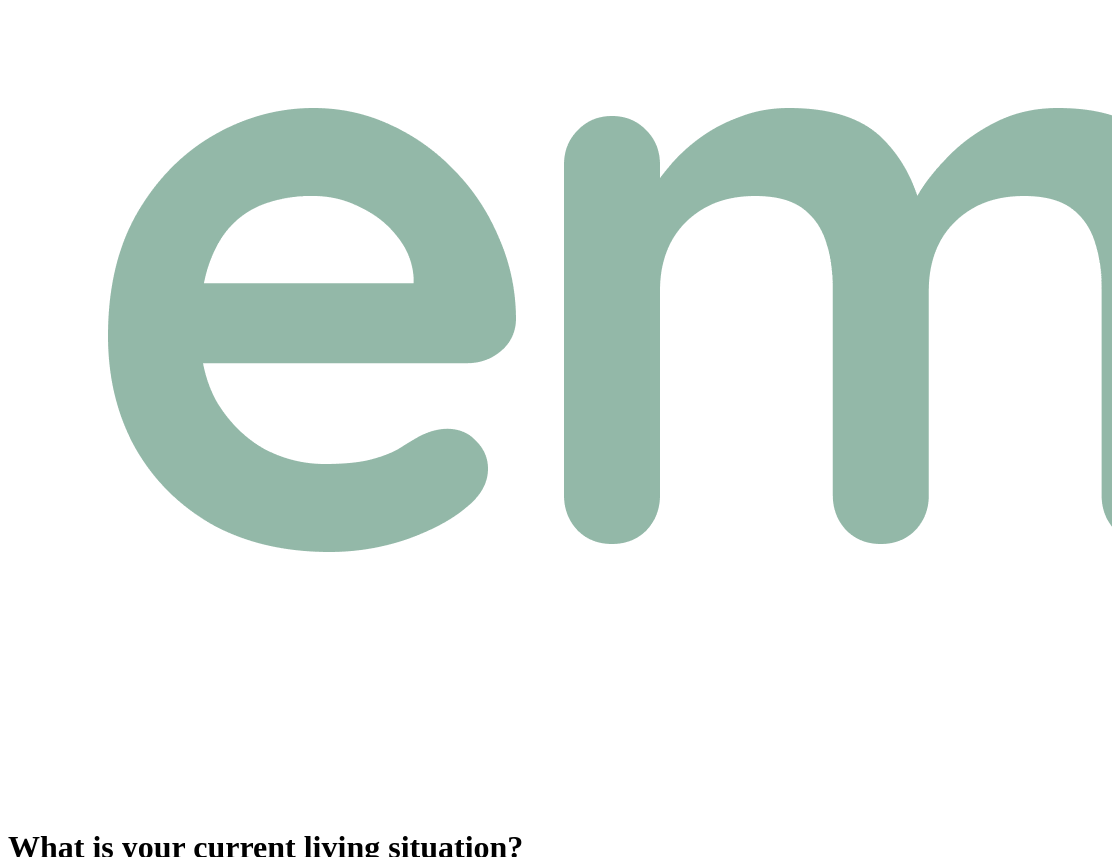 click on "Back" at bounding box center [31, 1003] 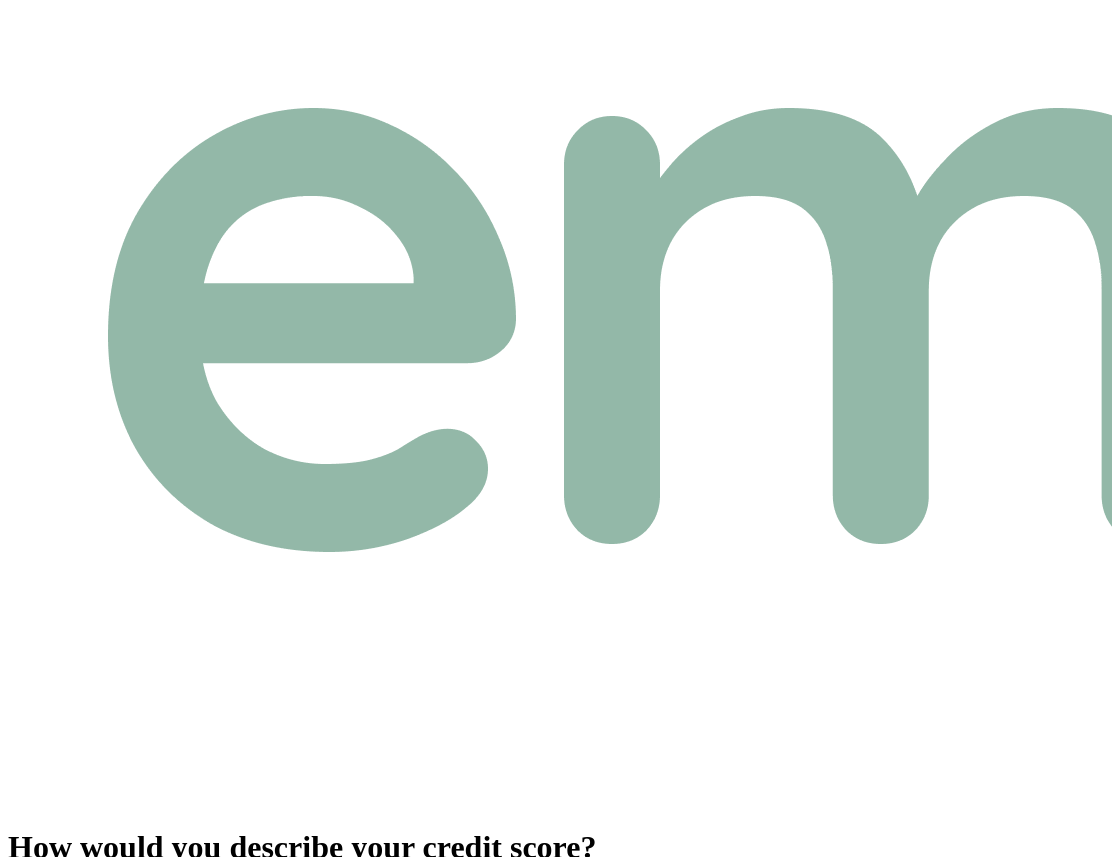 click on "Back" at bounding box center (31, 1037) 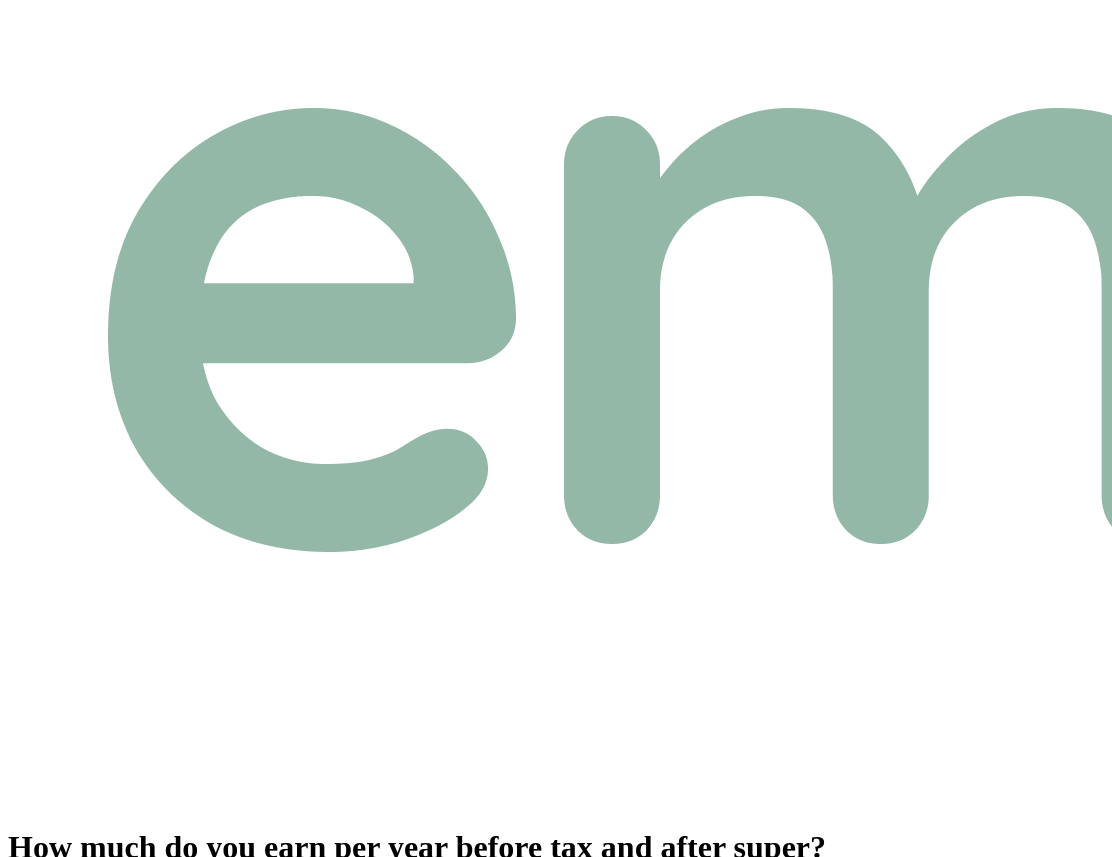click on "Back" at bounding box center [31, 919] 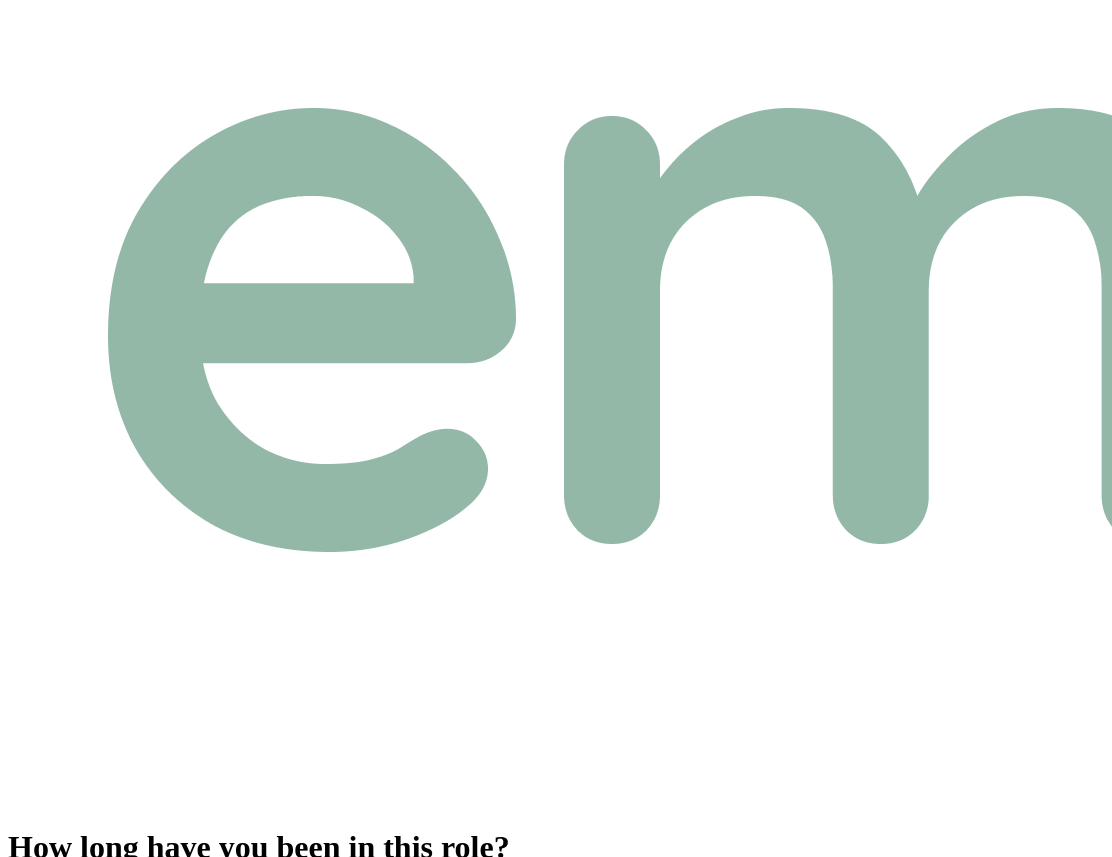 click on "Back" at bounding box center [31, 956] 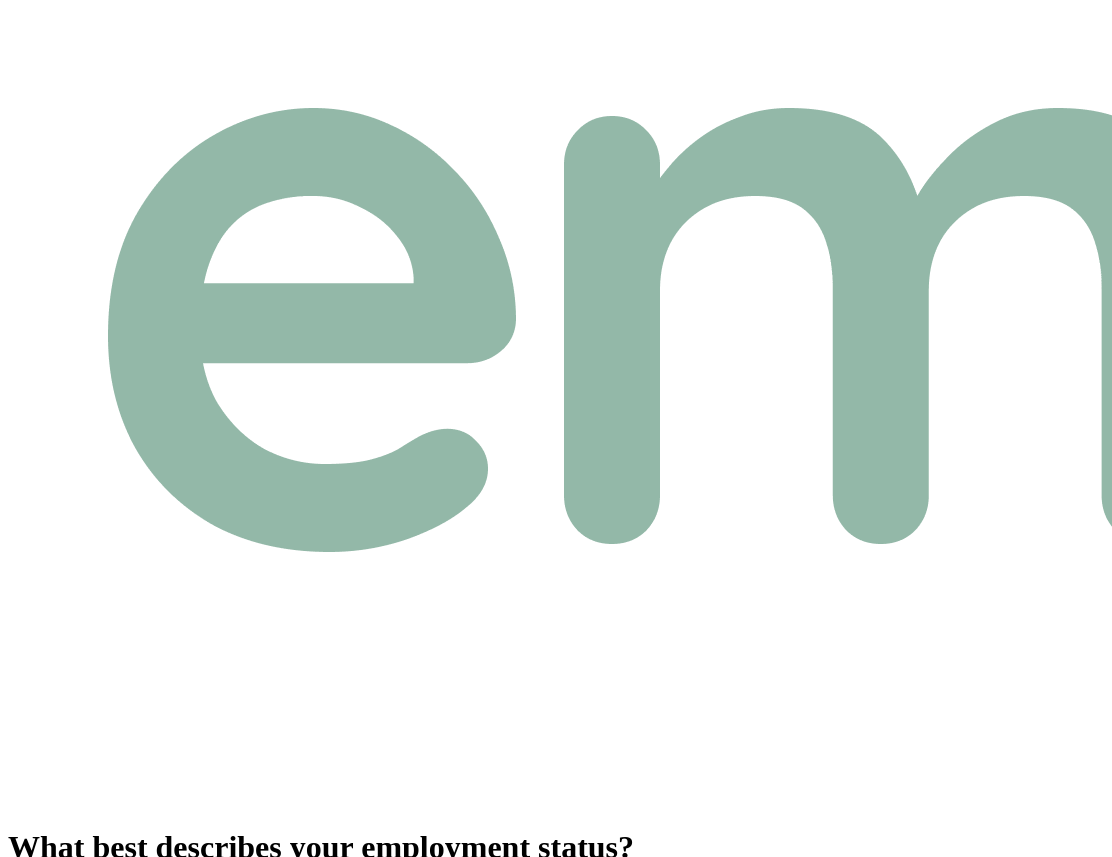 click on "Back" at bounding box center [31, 1003] 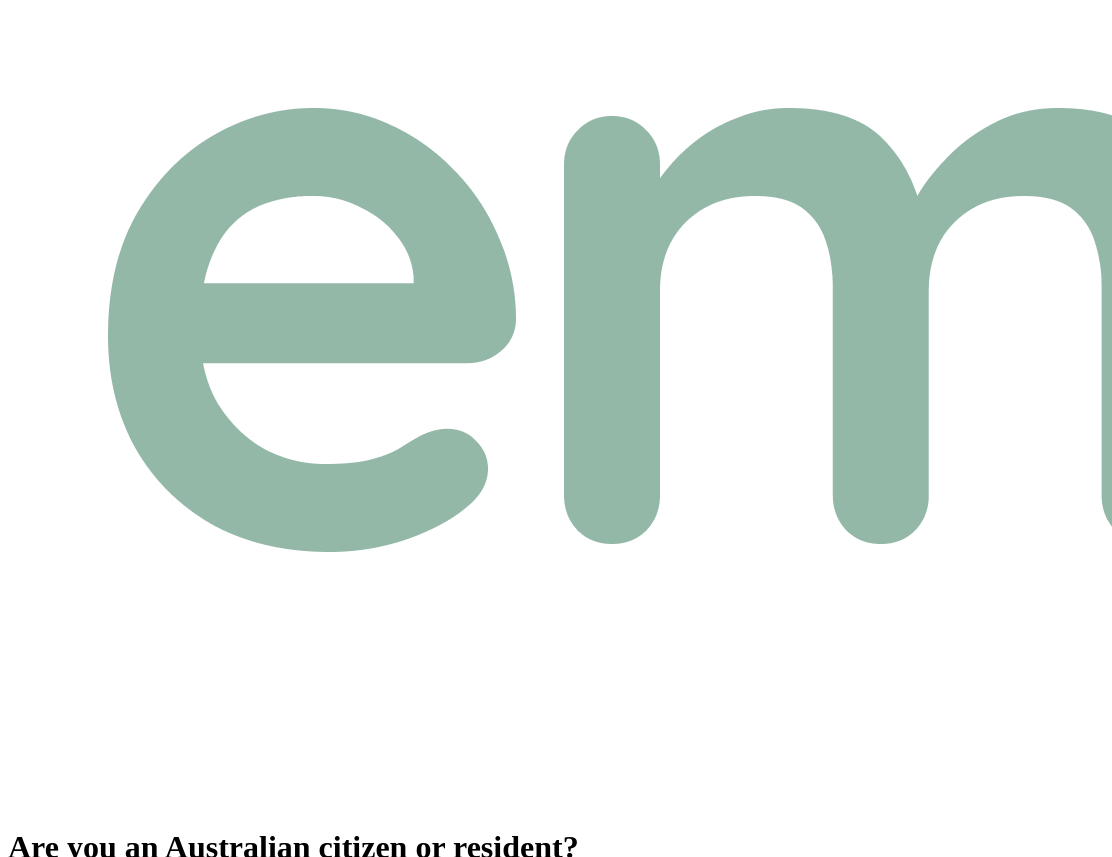 click on "Temporary Resident" at bounding box center [75, 940] 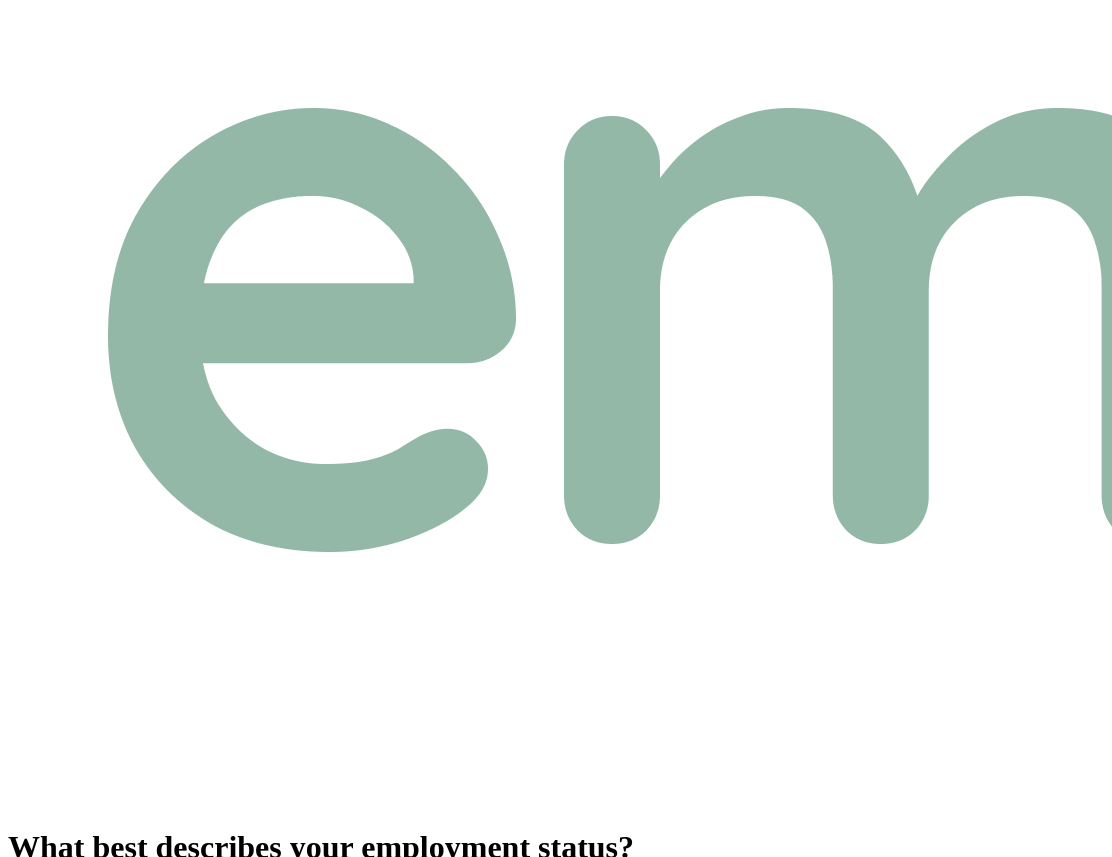 click on "Full Time" at bounding box center [43, 898] 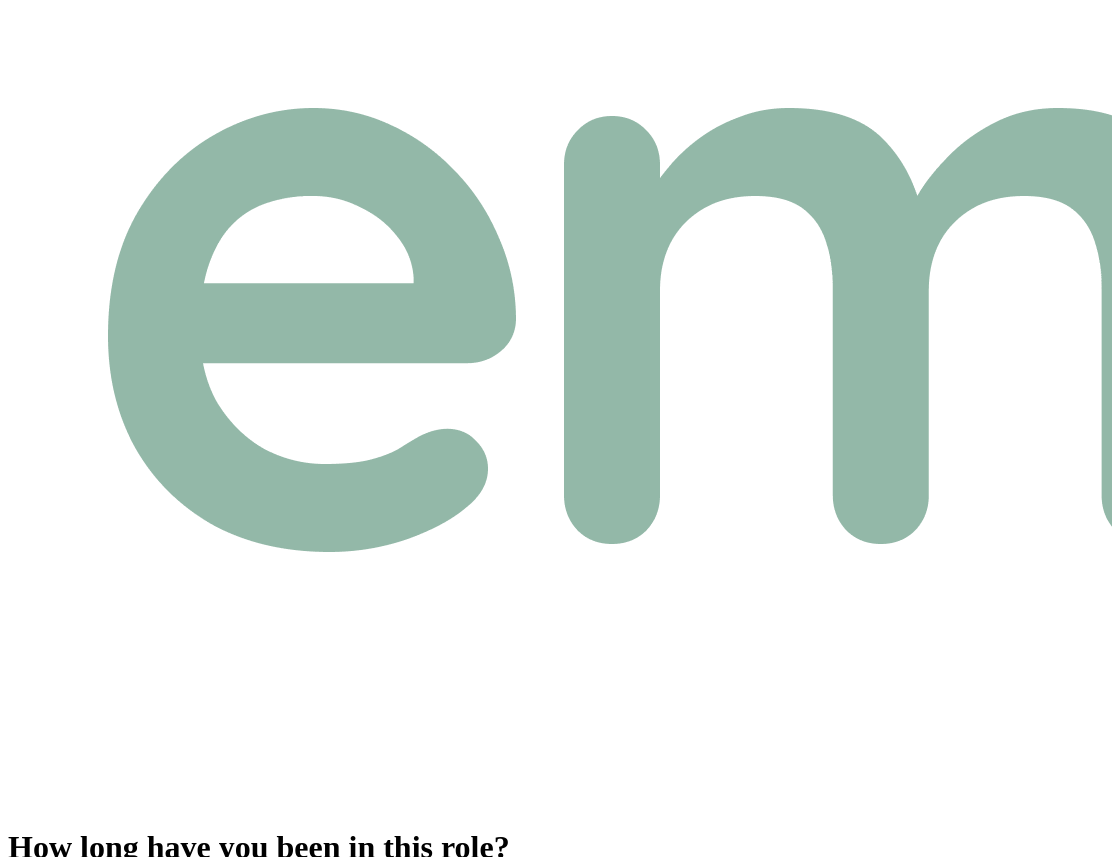 click on "How long have you been in this role? Please select the option that best describes your time in your current role. 0 Years 0 Years 1 Year 2 Years 3 Years 4 Years 5 Years 6 Years 7 Years 8 Years 9 Years 10 Years 11 Years 12 Years 13 Years 14 Years 15 Years 16 Years 17 Years 18 Years 19 Years 20 Years 0 Months 0 Months 1 Month 2 Months 3 Months 4 Months 5 Months 6 Months 7 Months 8 Months 9 Months 10 Months 11 Months Back Next" at bounding box center (556, 491) 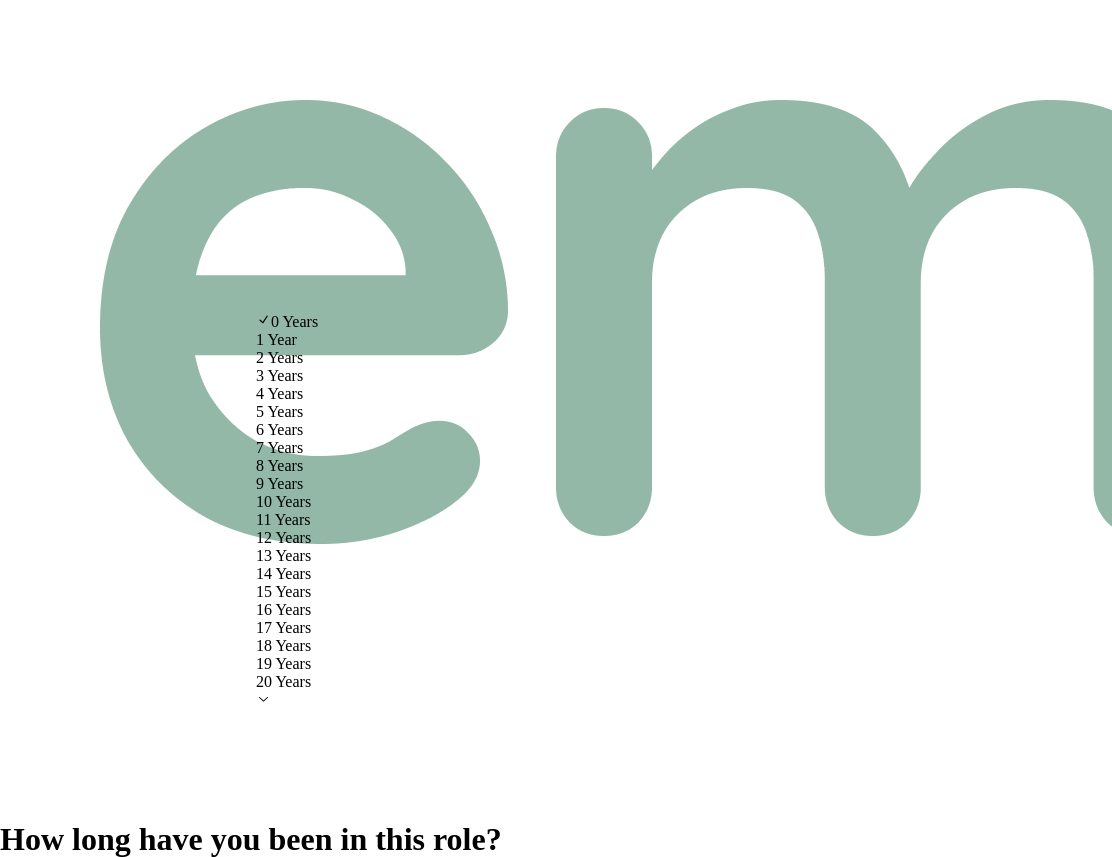 select on "4" 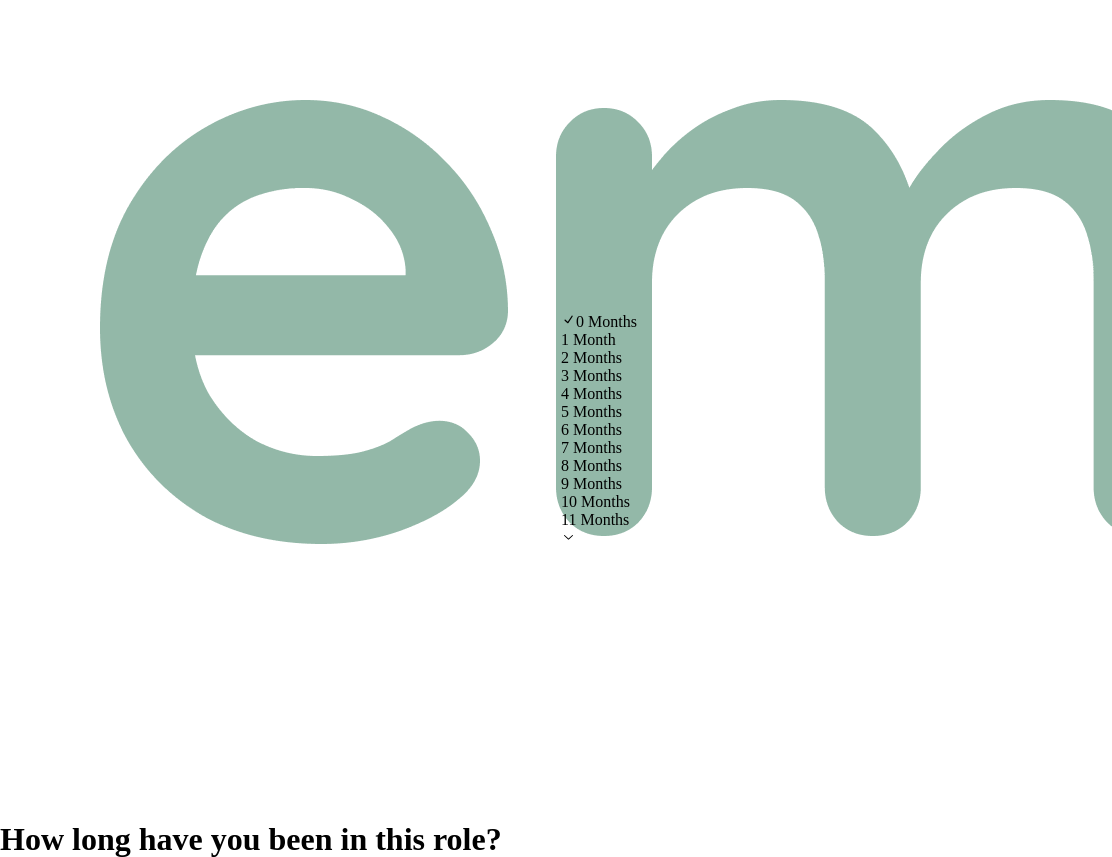 click on "How long have you been in this role? Please select the option that best describes your time in your current role. 4 Years 0 Years 1 Year 2 Years 3 Years 4 Years 5 Years 6 Years 7 Years 8 Years 9 Years 10 Years 11 Years 12 Years 13 Years 14 Years 15 Years 16 Years 17 Years 18 Years 19 Years 20 Years 0 Months 0 Months 1 Month 2 Months 3 Months 4 Months 5 Months 6 Months 7 Months 8 Months 9 Months 10 Months 11 Months Back Next
0 Months 1 Month 2 Months 3 Months 4 Months 5 Months 6 Months 7 Months 8 Months 9 Months 10 Months 11 Months" at bounding box center [556, 487] 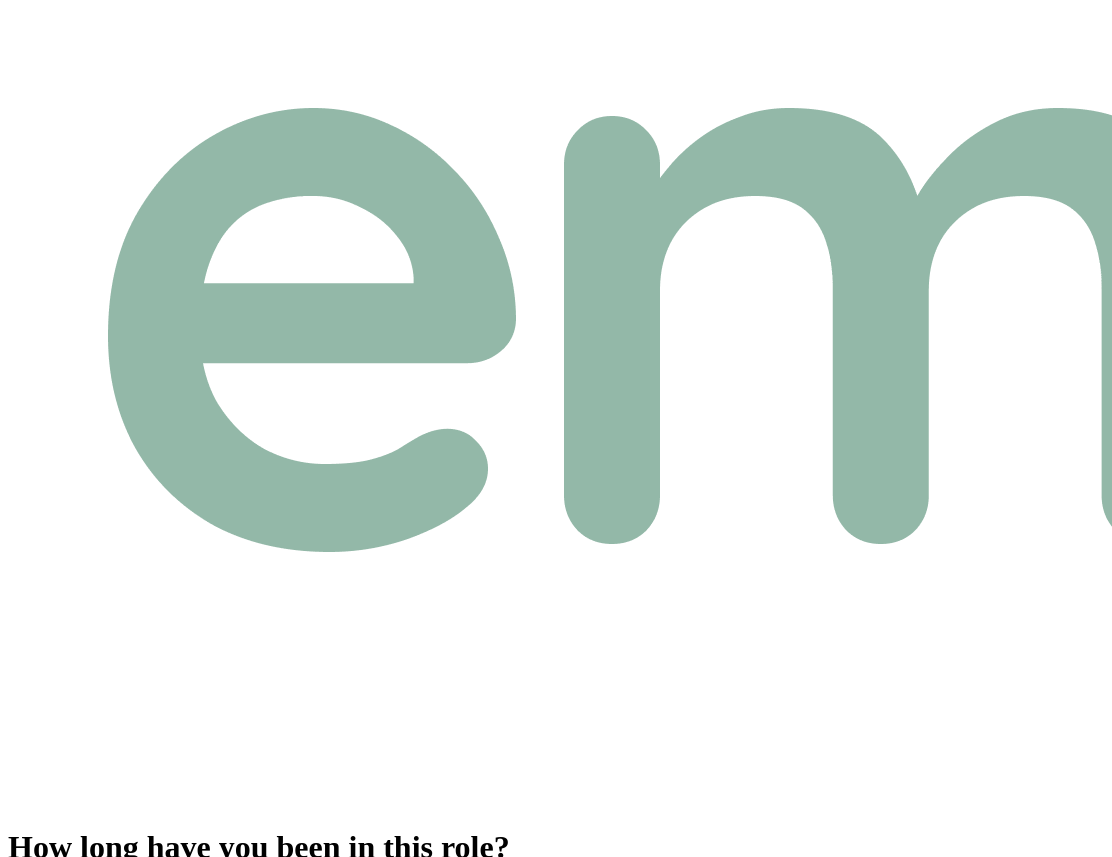 click on "Next" at bounding box center (75, 956) 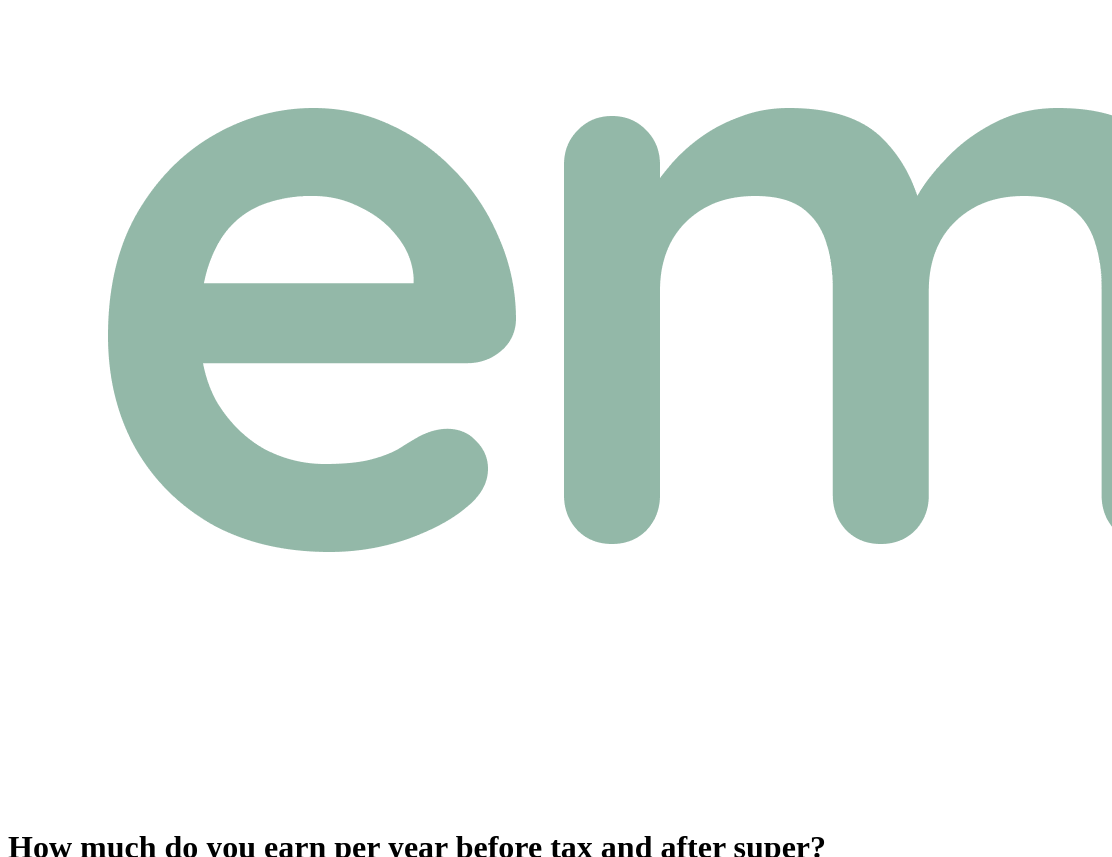 click on "$120,000" at bounding box center [96, 898] 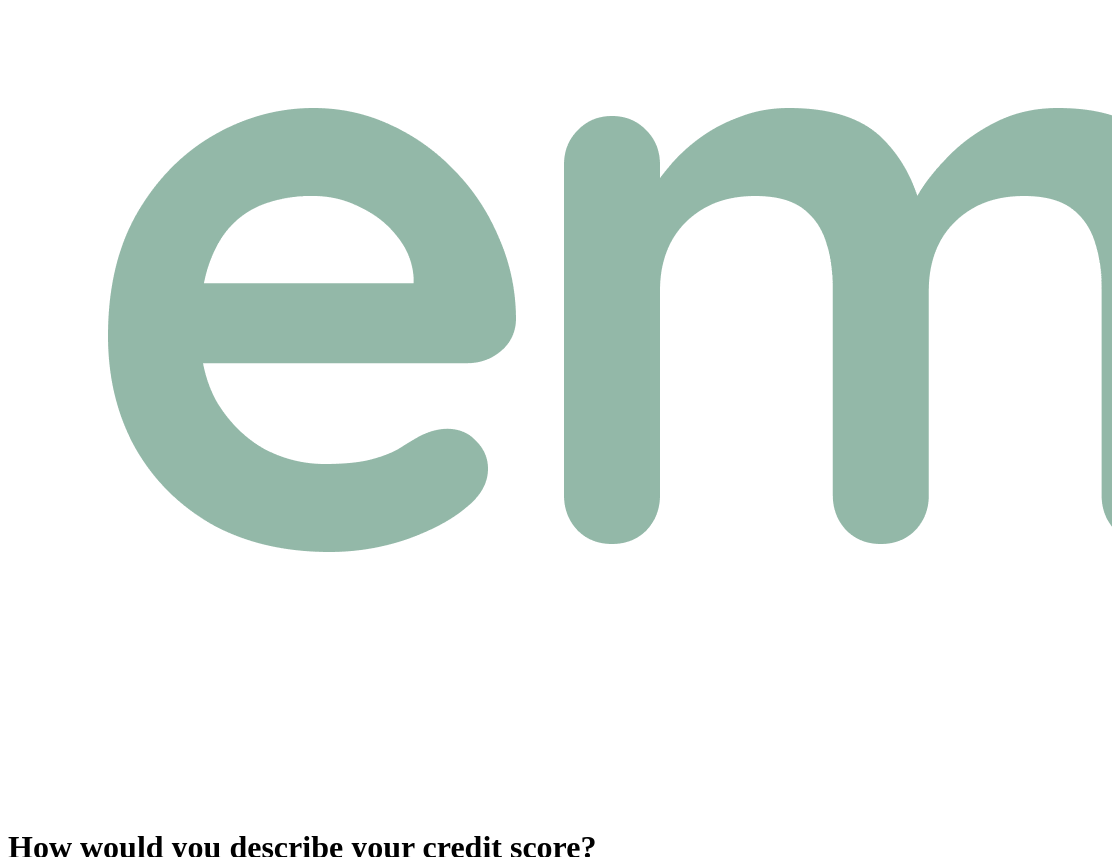 click on "Excellent" at bounding box center [43, 932] 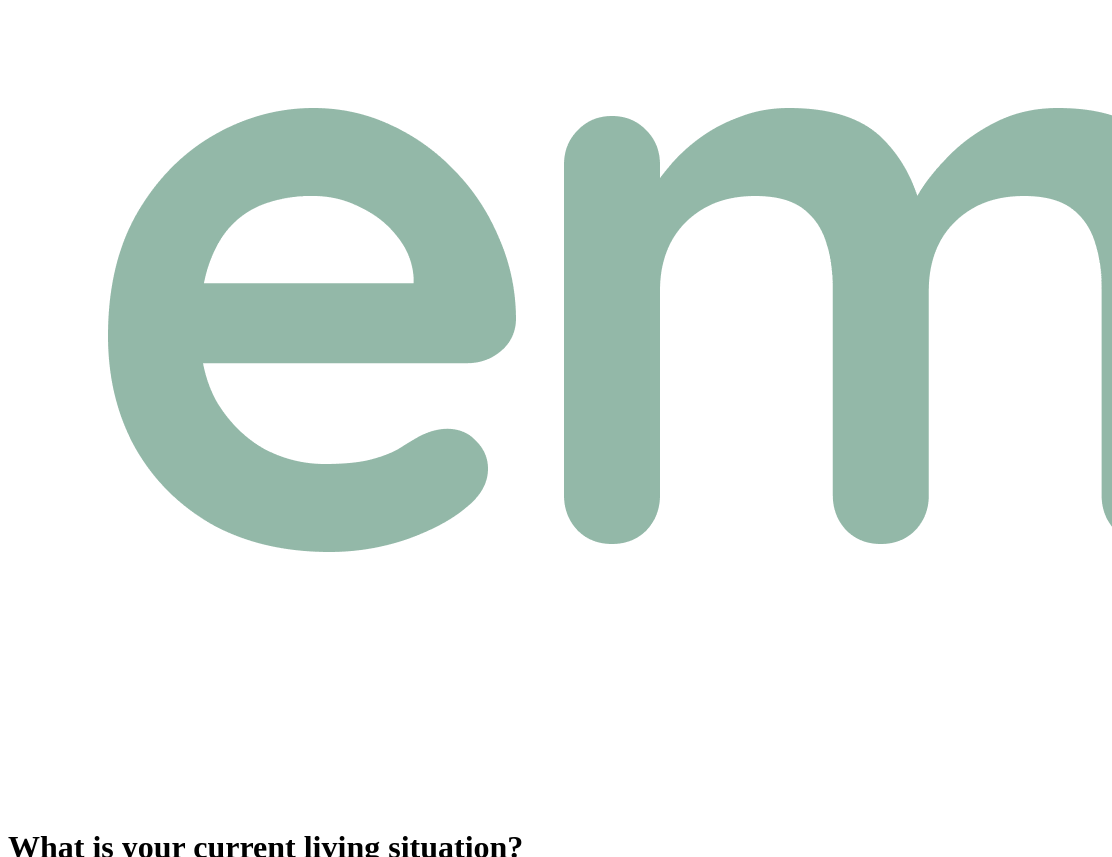 click on "Owner With Mortgage" at bounding box center (81, 898) 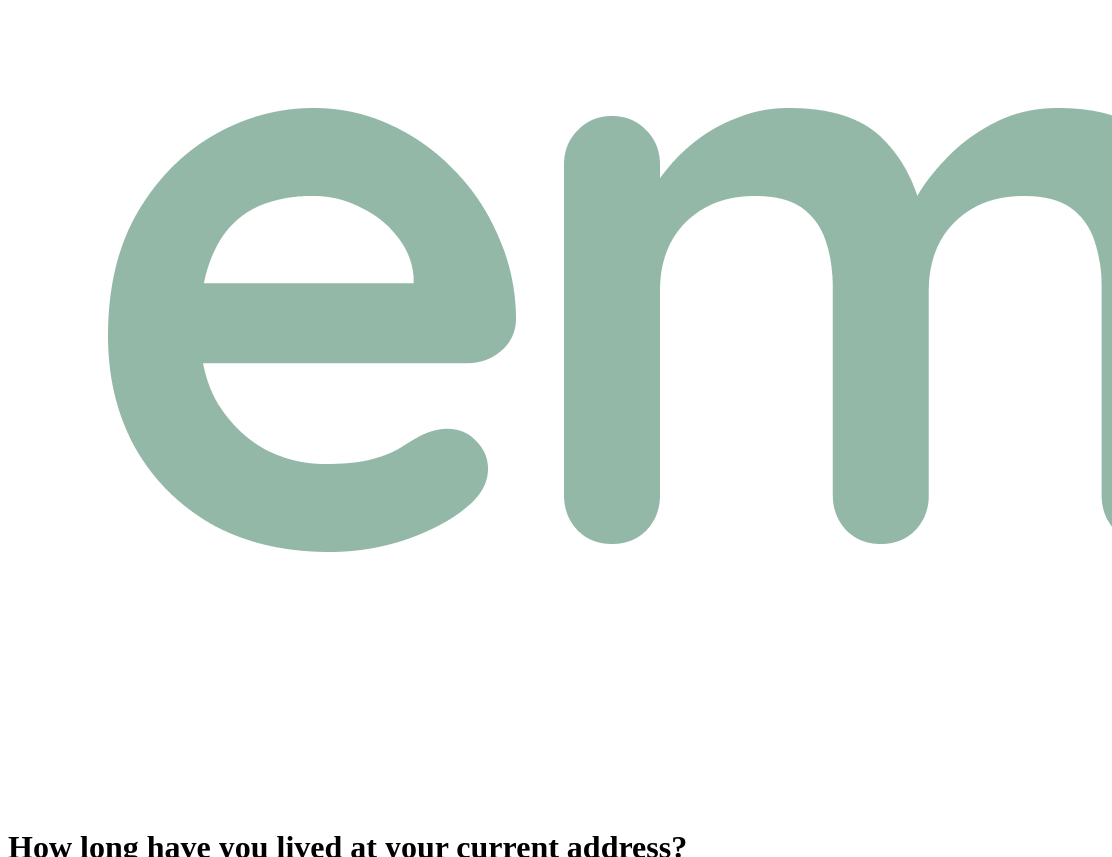 click on "How long have you lived at your current address? 0 Years 0 Years 1 Year 2 Years 3 Years 4 Years 5 Years 6 Years 7 Years 8 Years 9 Years 10 Years 11 Years 12 Years 13 Years 14 Years 15 Years 16 Years 17 Years 18 Years 19 Years 20 Years 0 Months 0 Months 1 Month 2 Months 3 Months 4 Months 5 Months 6 Months 7 Months 8 Months 9 Months 10 Months 11 Months Back Next" at bounding box center [556, 474] 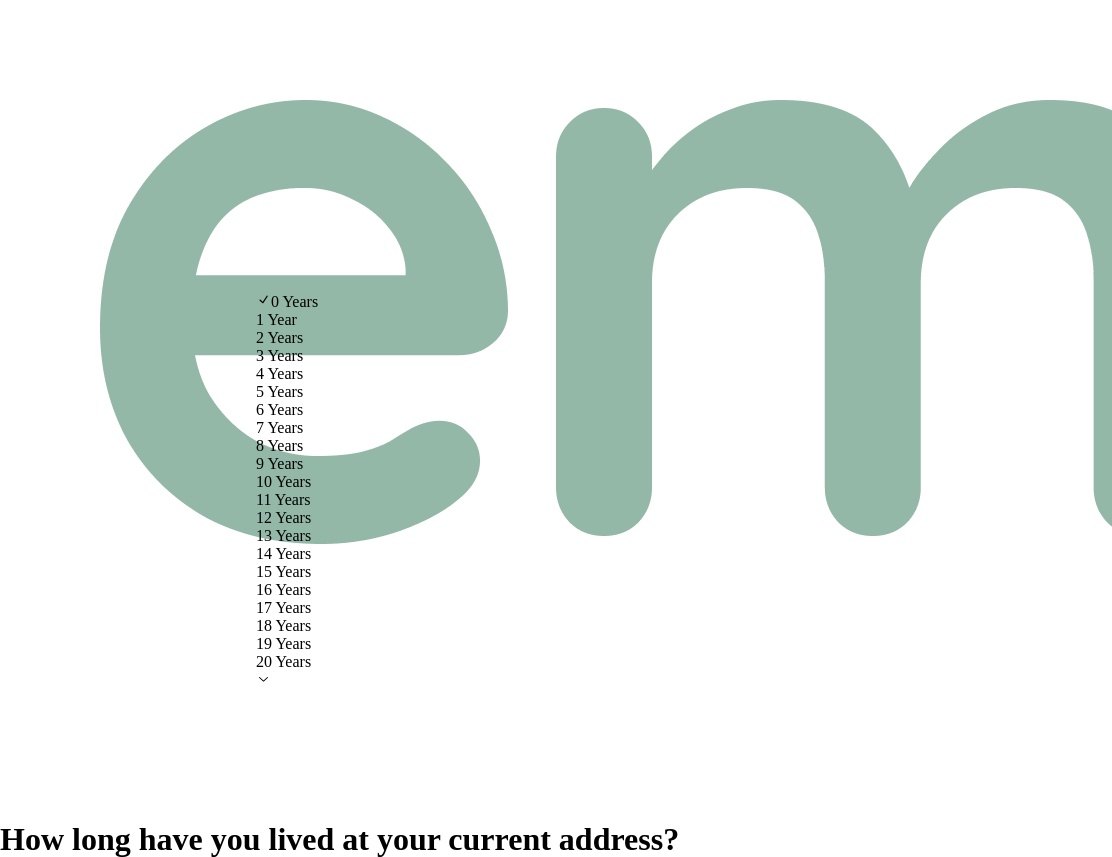 select on "3" 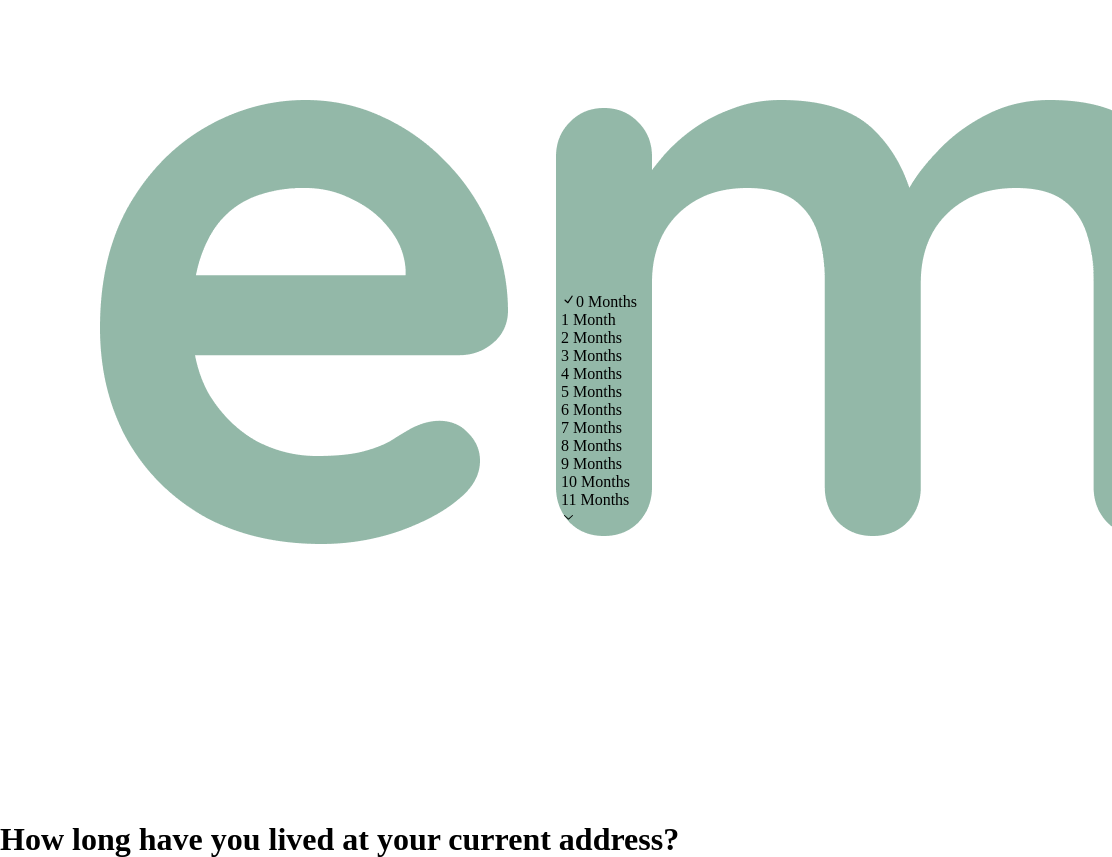 click on "How long have you lived at your current address? 3 Years 0 Years 1 Year 2 Years 3 Years 4 Years 5 Years 6 Years 7 Years 8 Years 9 Years 10 Years 11 Years 12 Years 13 Years 14 Years 15 Years 16 Years 17 Years 18 Years 19 Years 20 Years 0 Months 0 Months 1 Month 2 Months 3 Months 4 Months 5 Months 6 Months 7 Months 8 Months 9 Months 10 Months 11 Months Back Next
0 Months 1 Month 2 Months 3 Months 4 Months 5 Months 6 Months 7 Months 8 Months 9 Months 10 Months 11 Months" at bounding box center (556, 470) 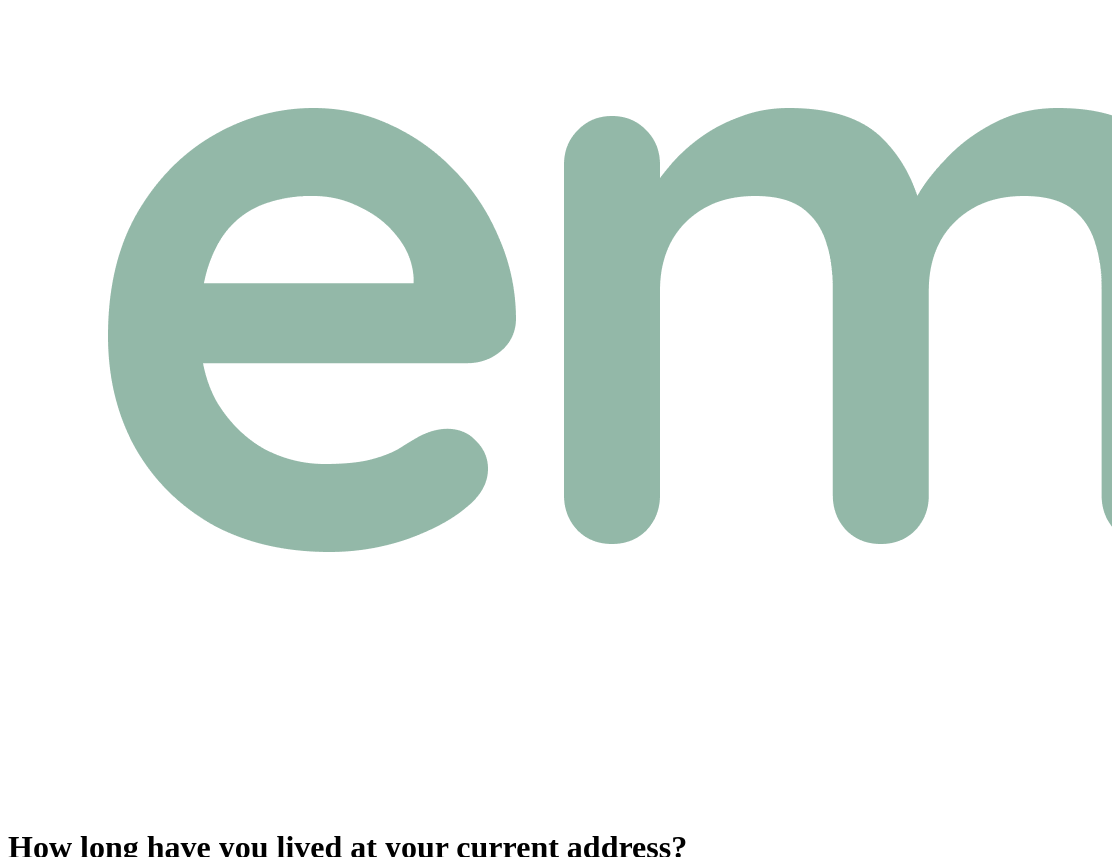 click on "Next" at bounding box center (75, 922) 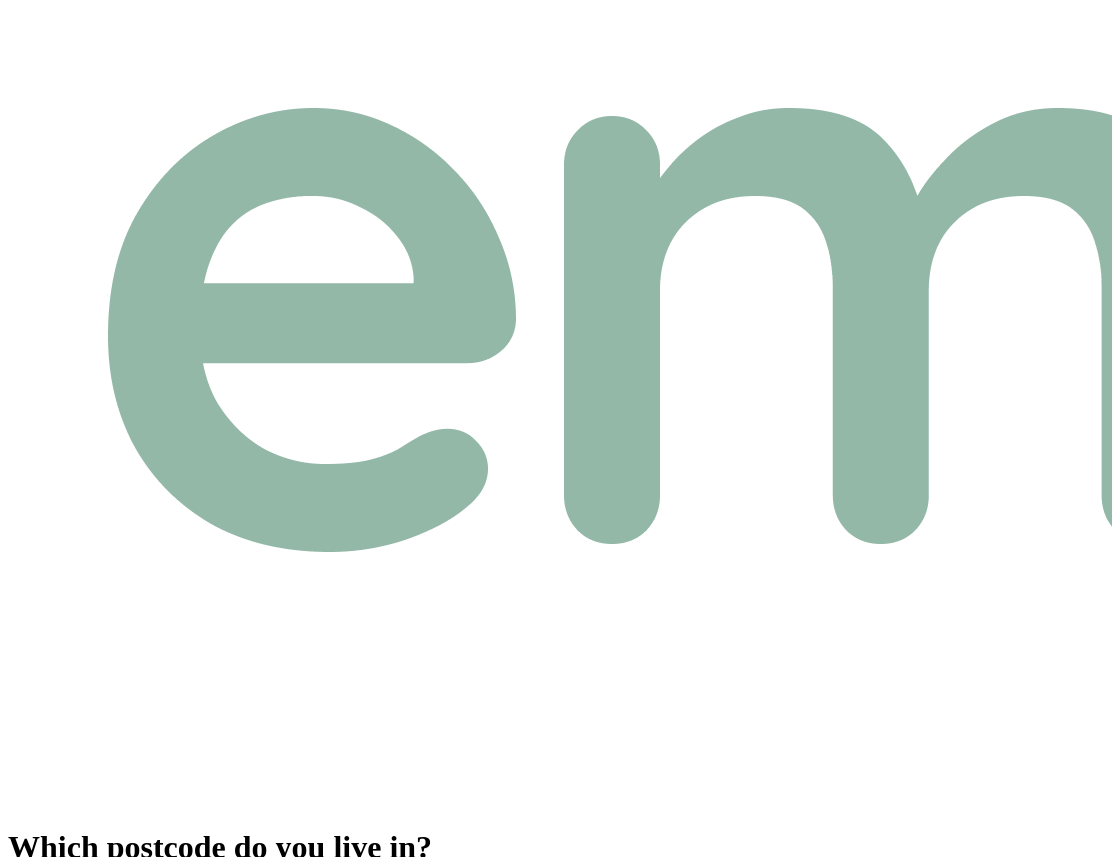 click on "[POSTAL_CODE] - Sydney" at bounding box center (96, 898) 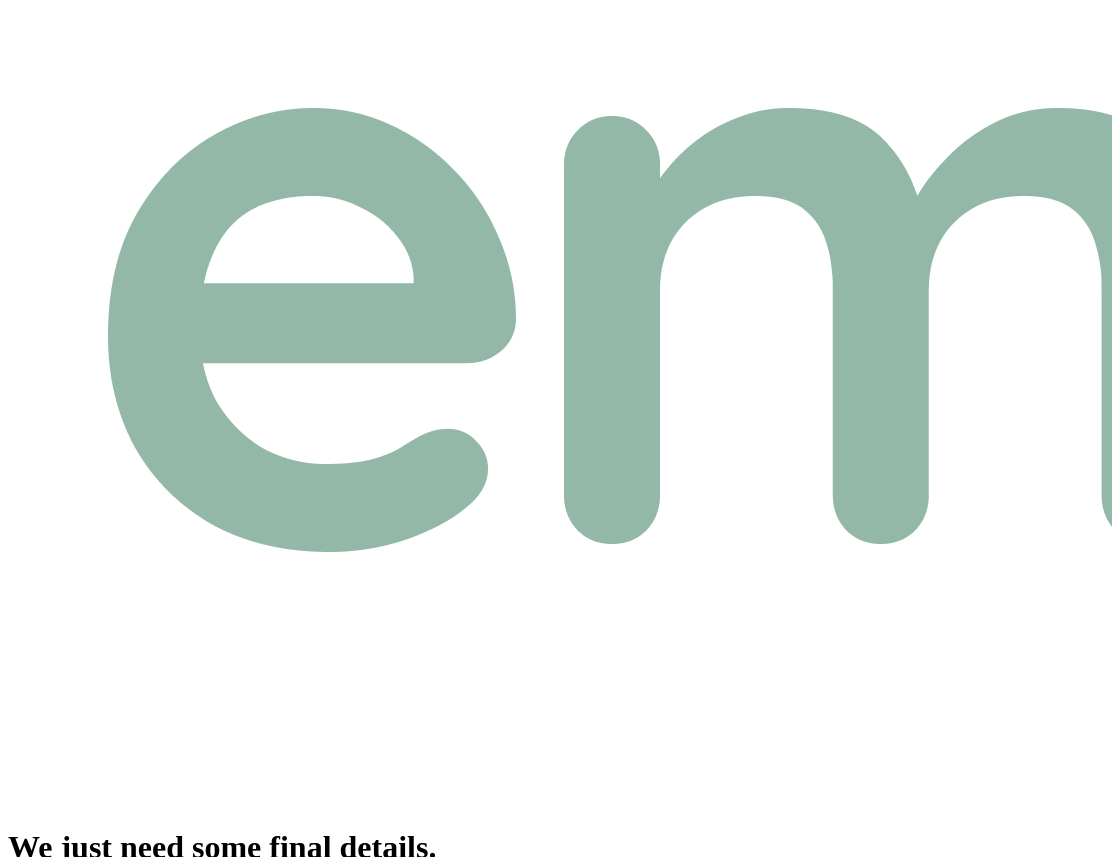 click on "First name" at bounding box center [164, 932] 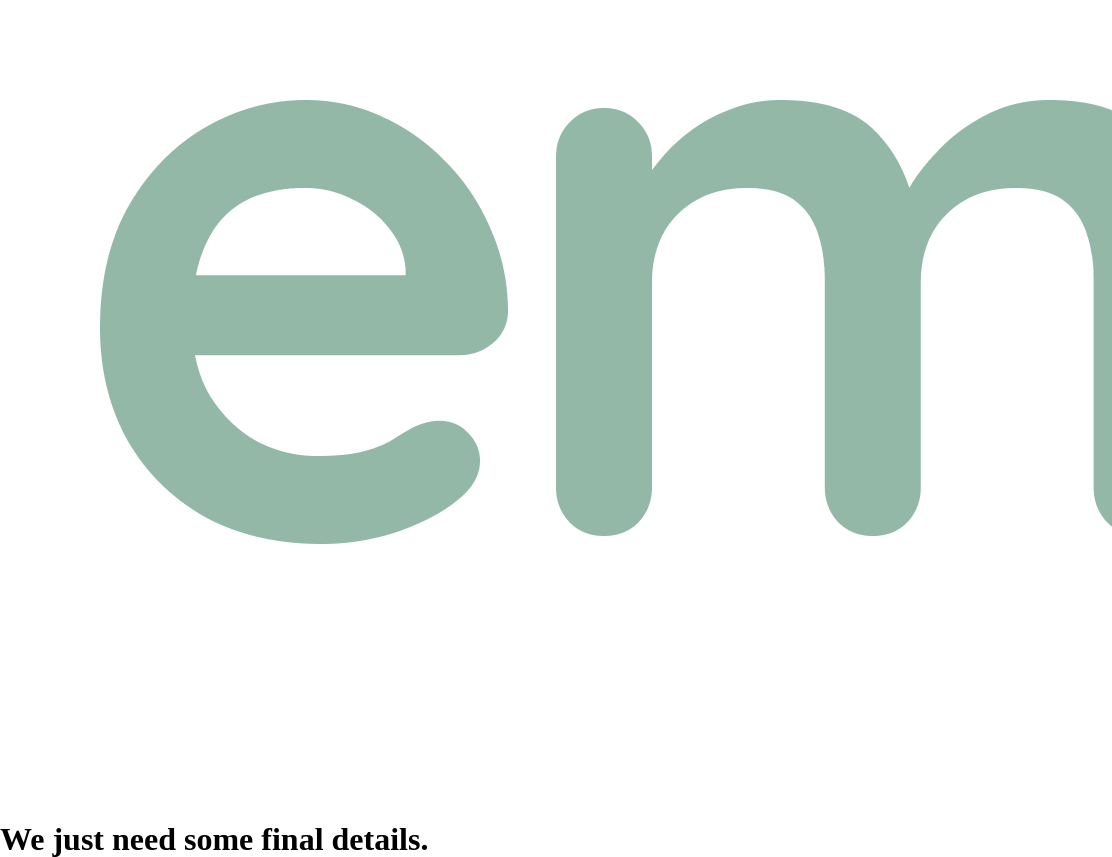 click on "Send Email Verification Code" at bounding box center (94, 1185) 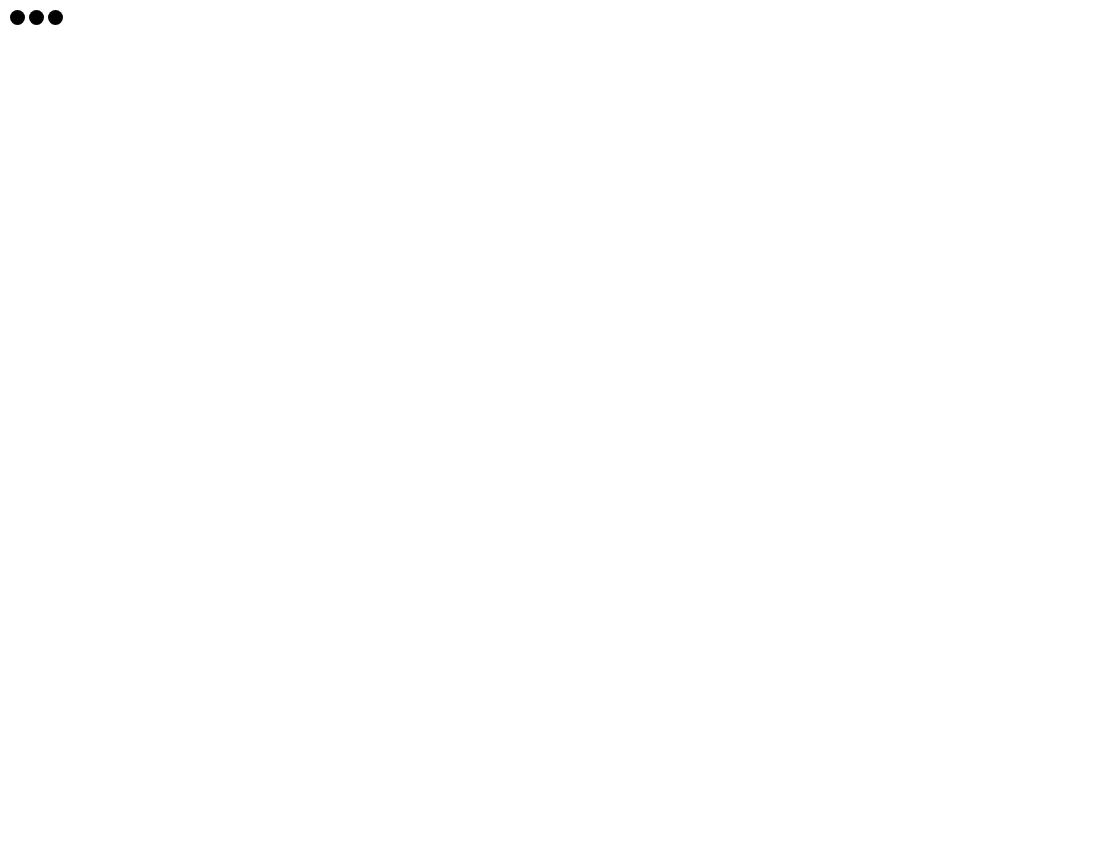 scroll, scrollTop: 0, scrollLeft: 0, axis: both 